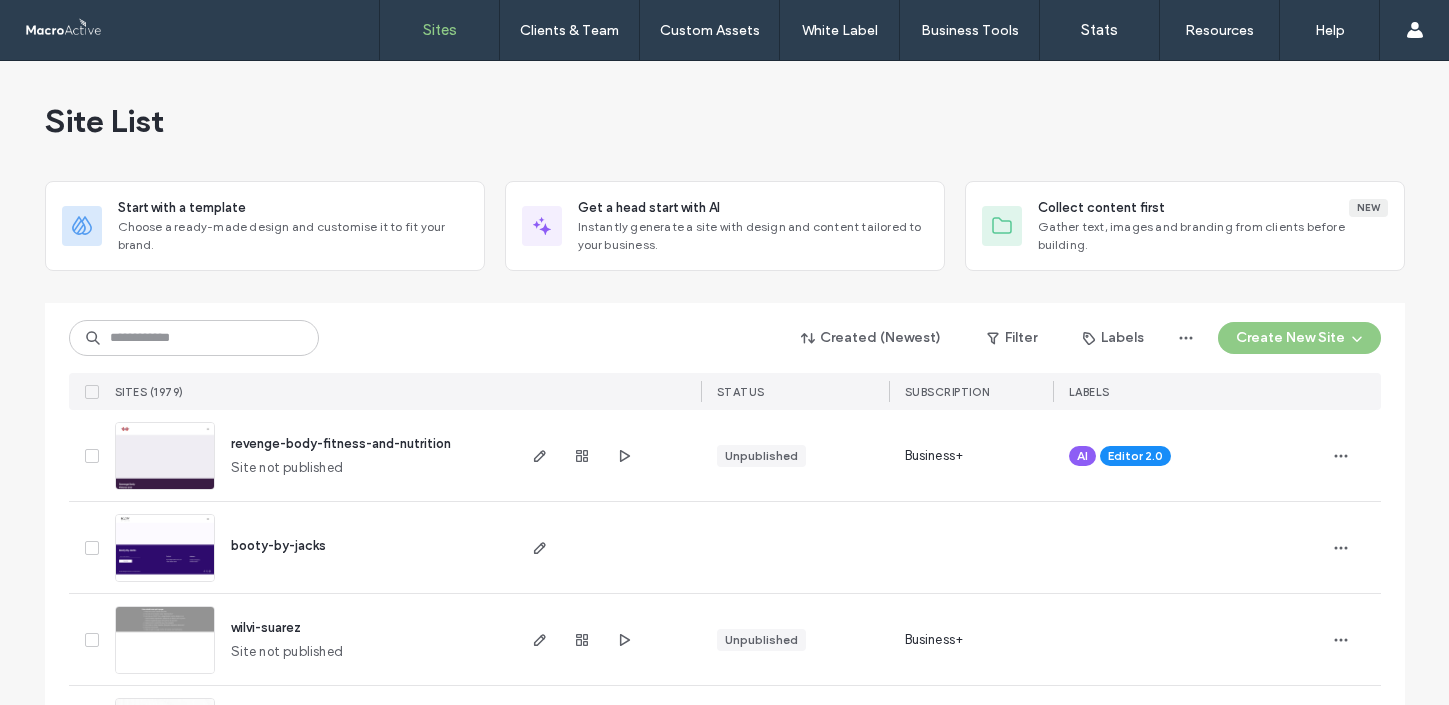 scroll, scrollTop: 0, scrollLeft: 0, axis: both 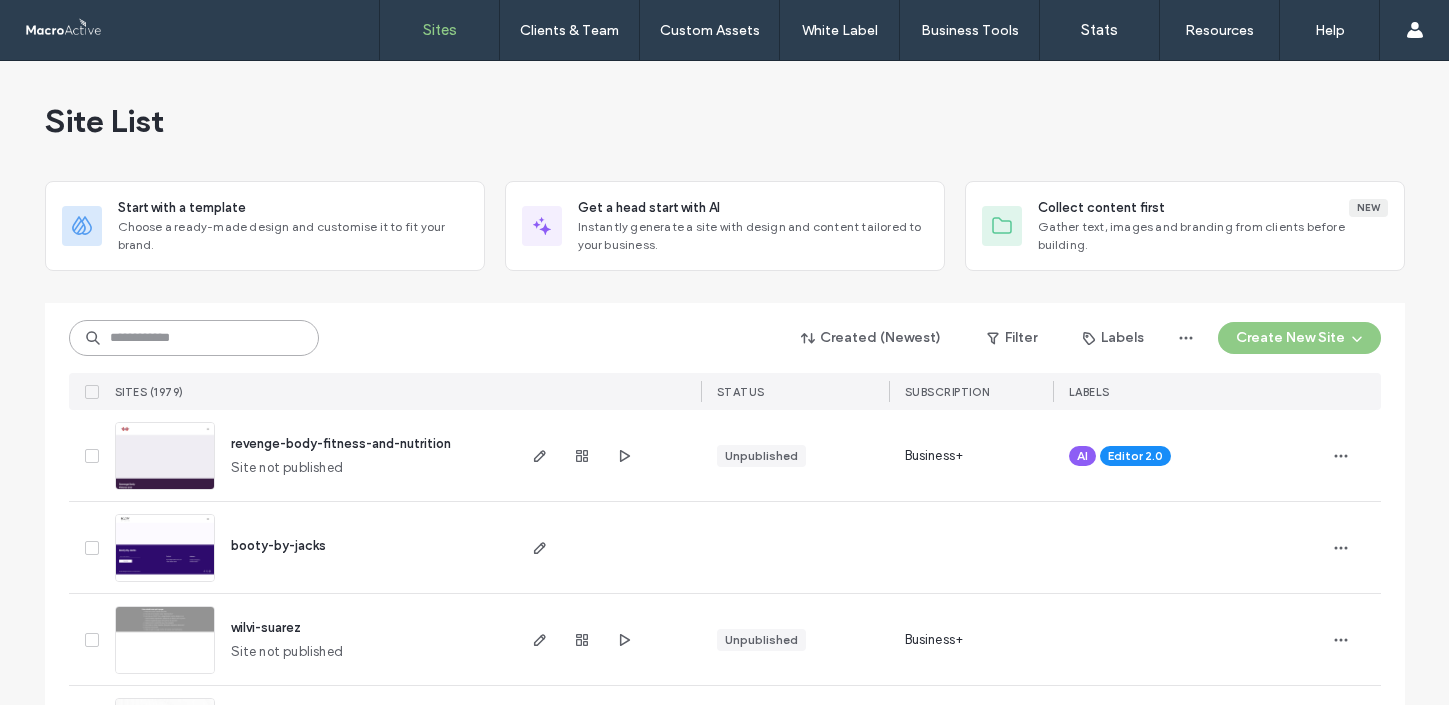 click at bounding box center (194, 338) 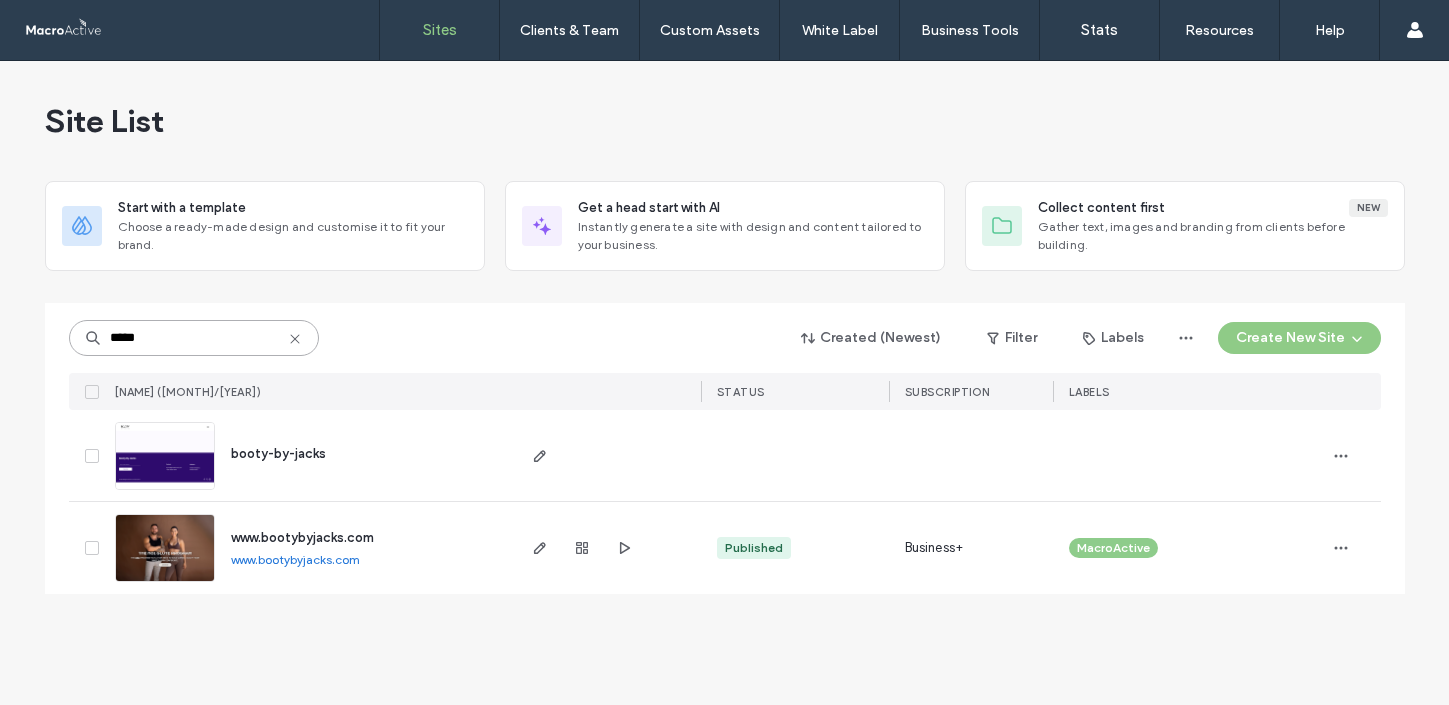 type on "*****" 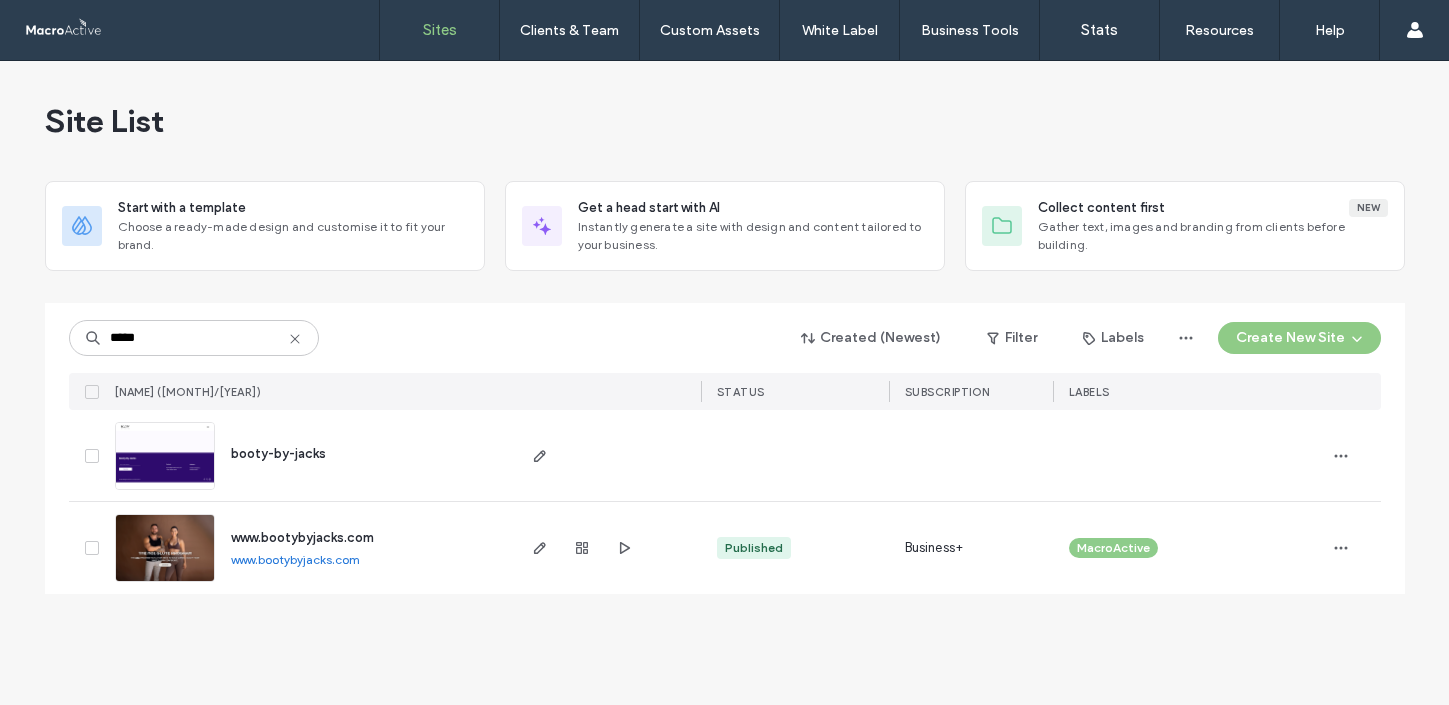 click at bounding box center [582, 548] 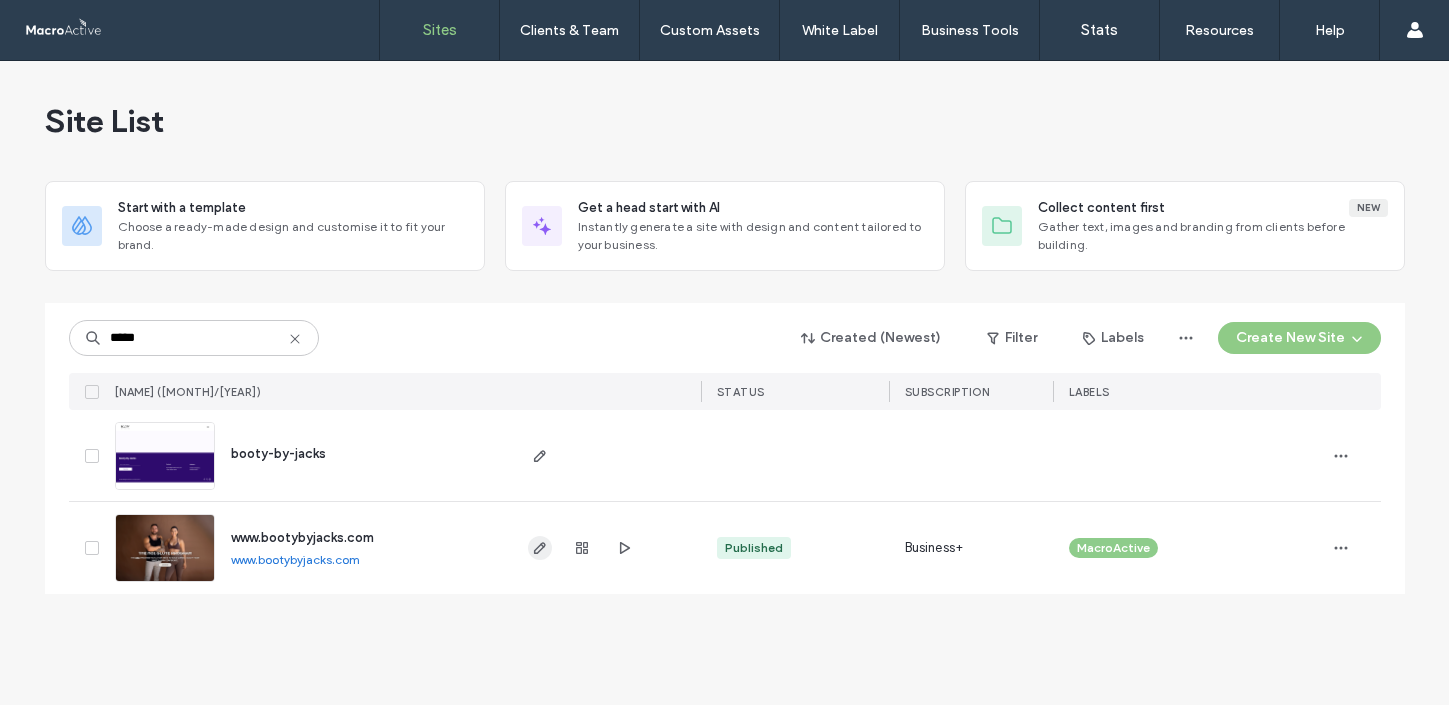 click 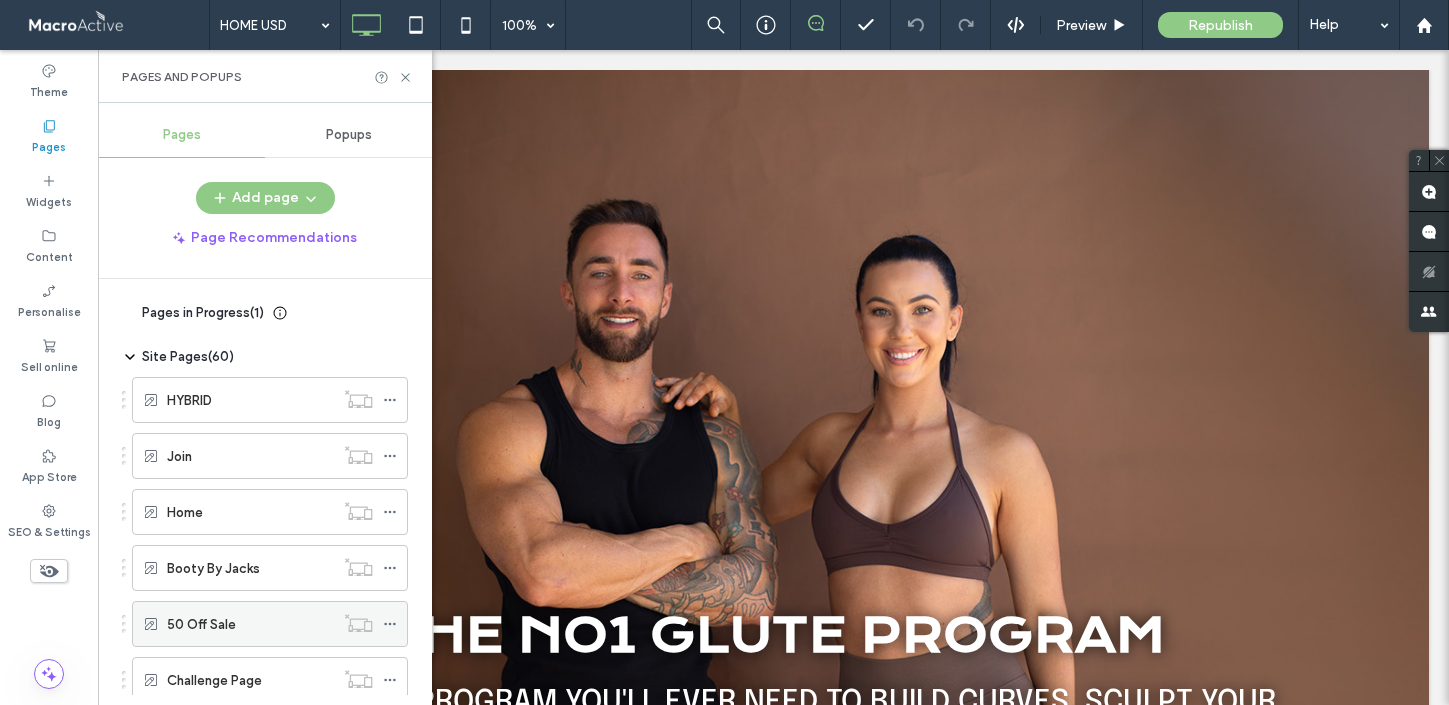scroll, scrollTop: 0, scrollLeft: 0, axis: both 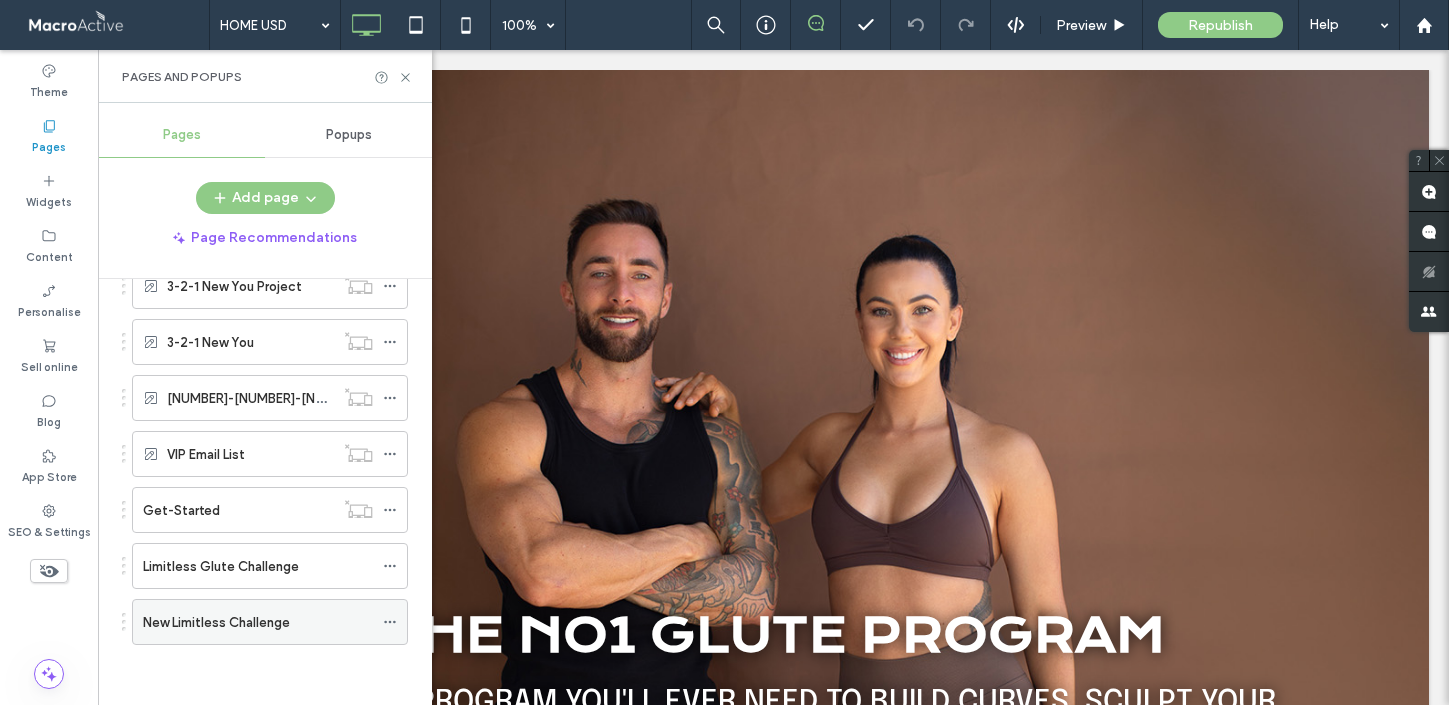 click on "New Limitless Challenge" at bounding box center (258, 622) 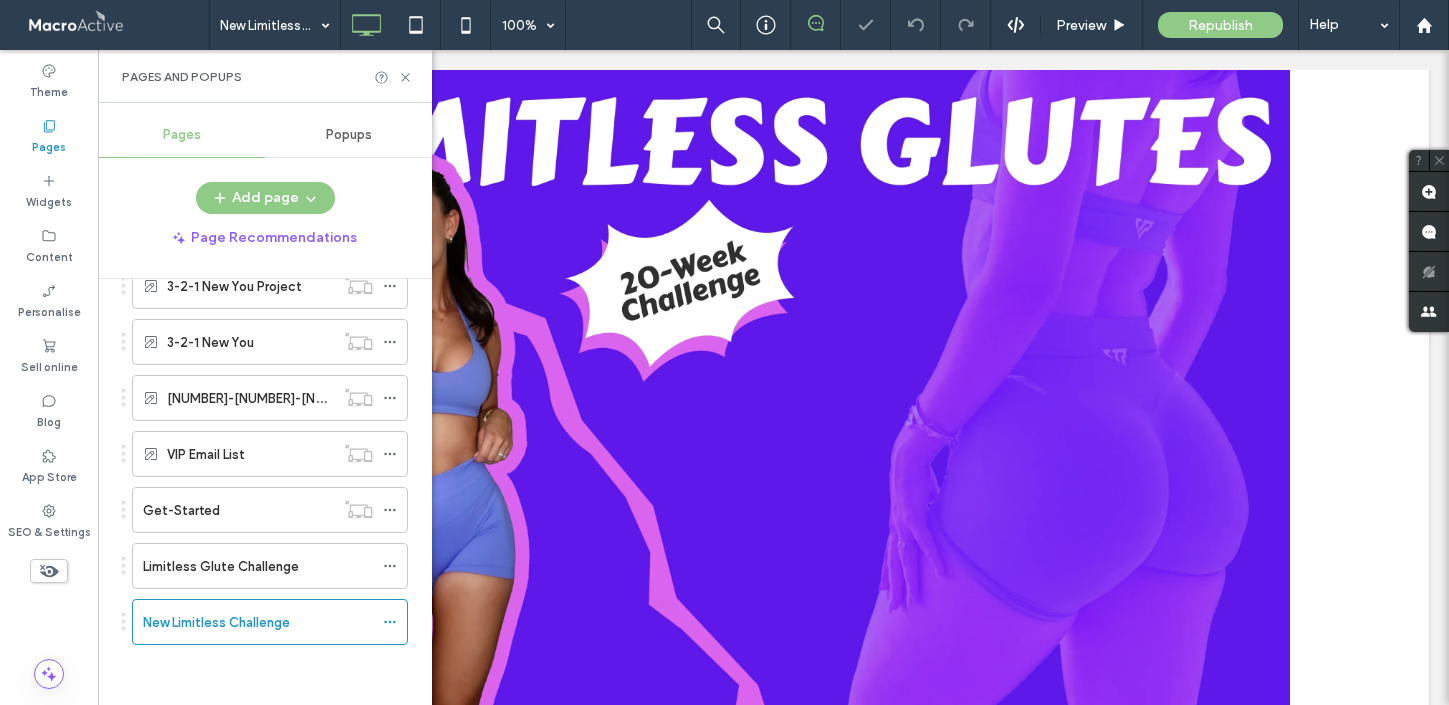 scroll, scrollTop: 0, scrollLeft: 0, axis: both 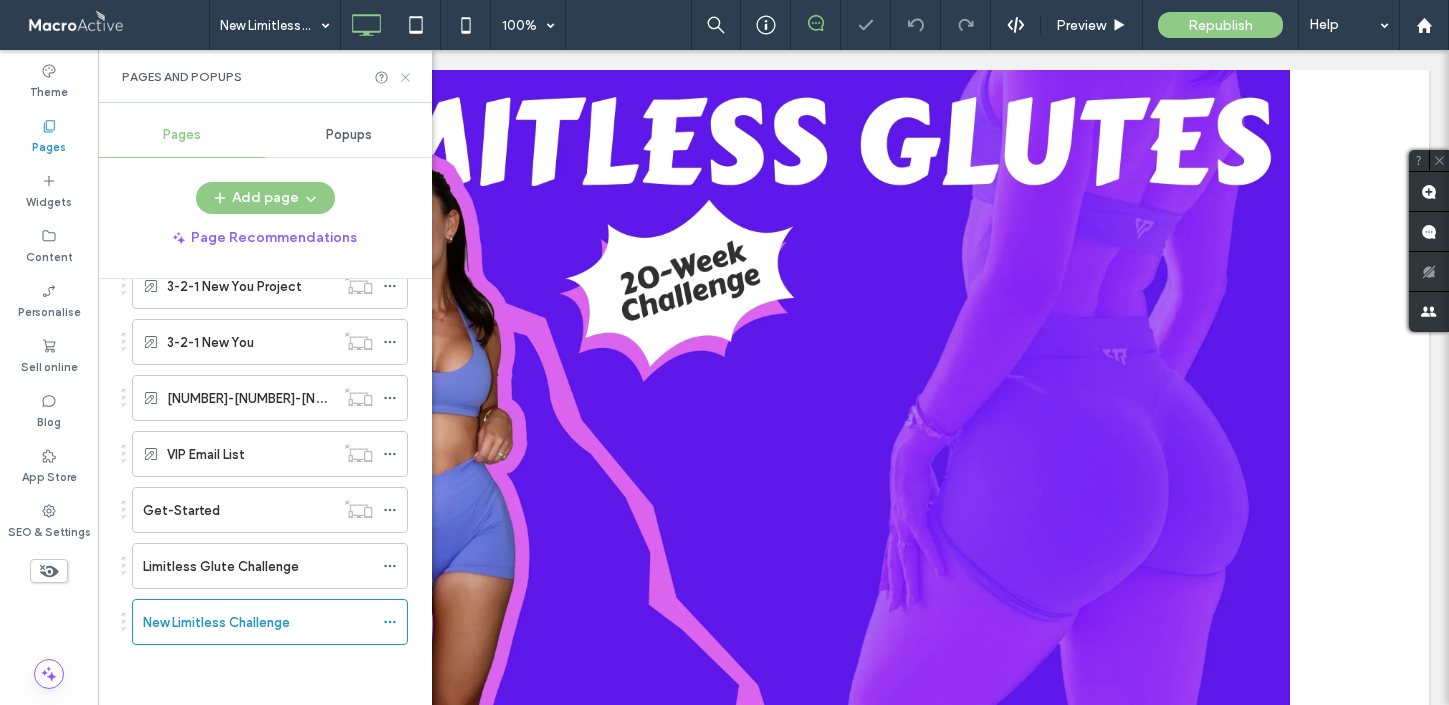 click 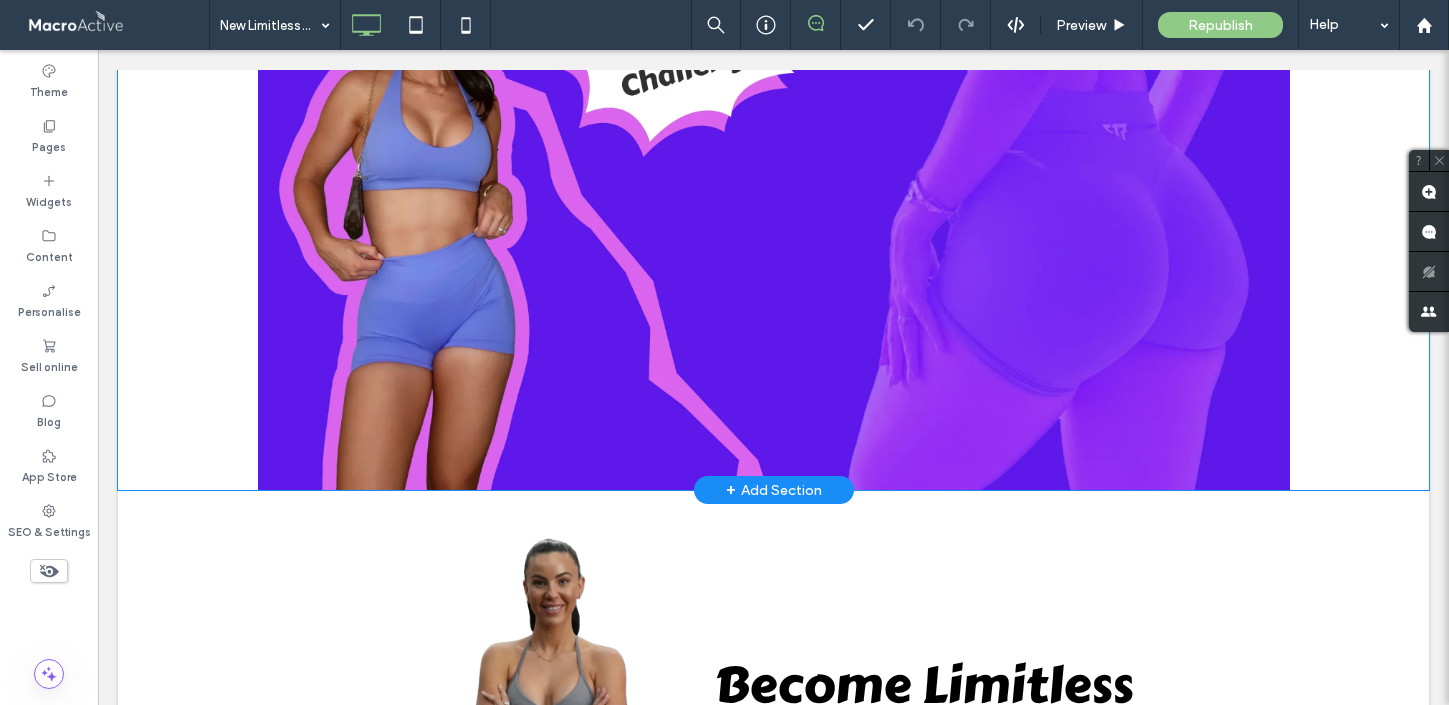 scroll, scrollTop: 135, scrollLeft: 0, axis: vertical 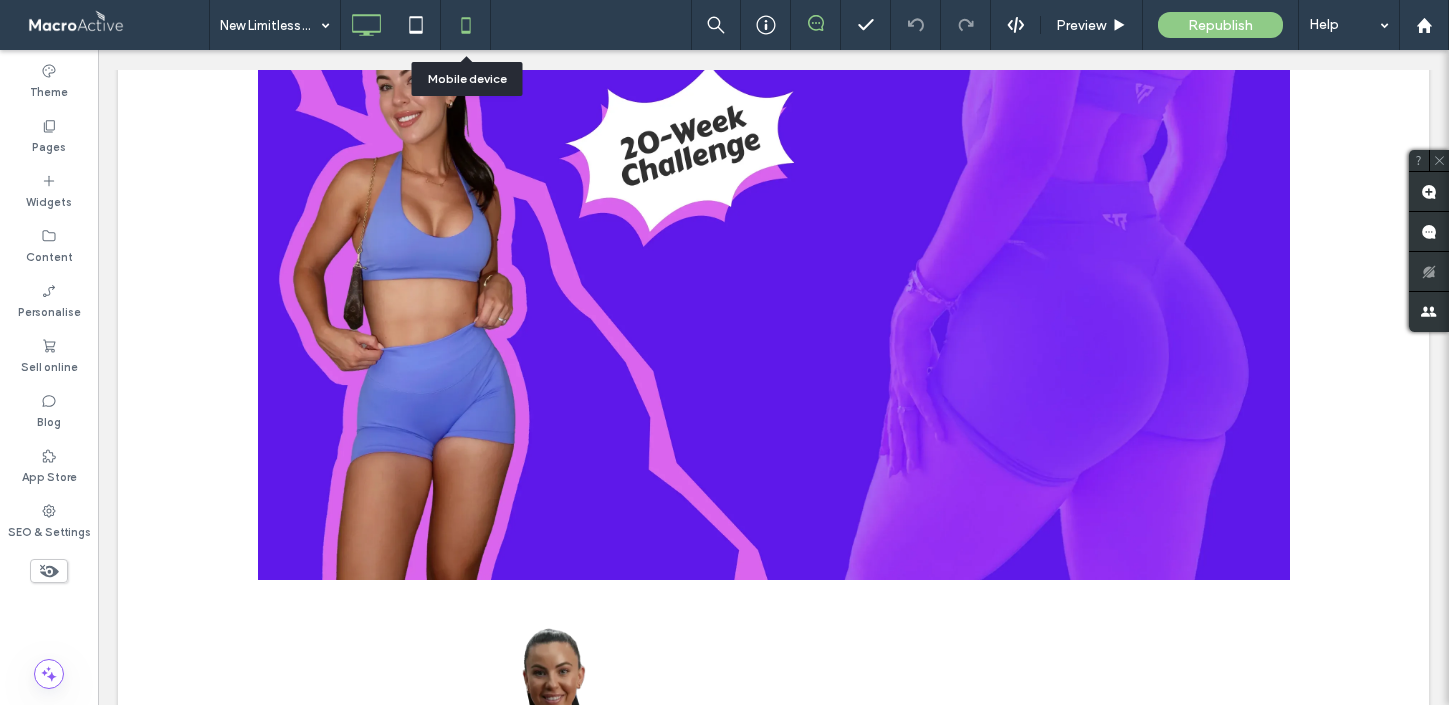 click 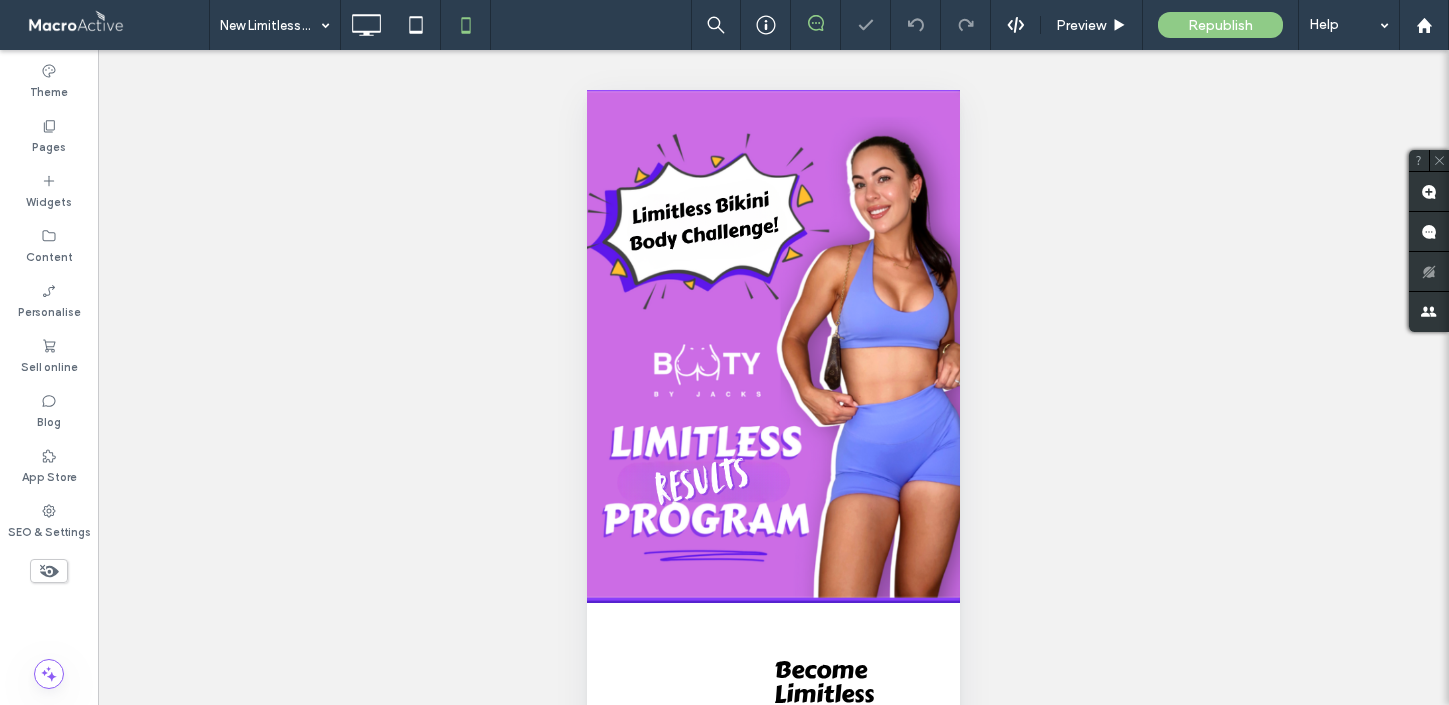 scroll, scrollTop: 0, scrollLeft: 0, axis: both 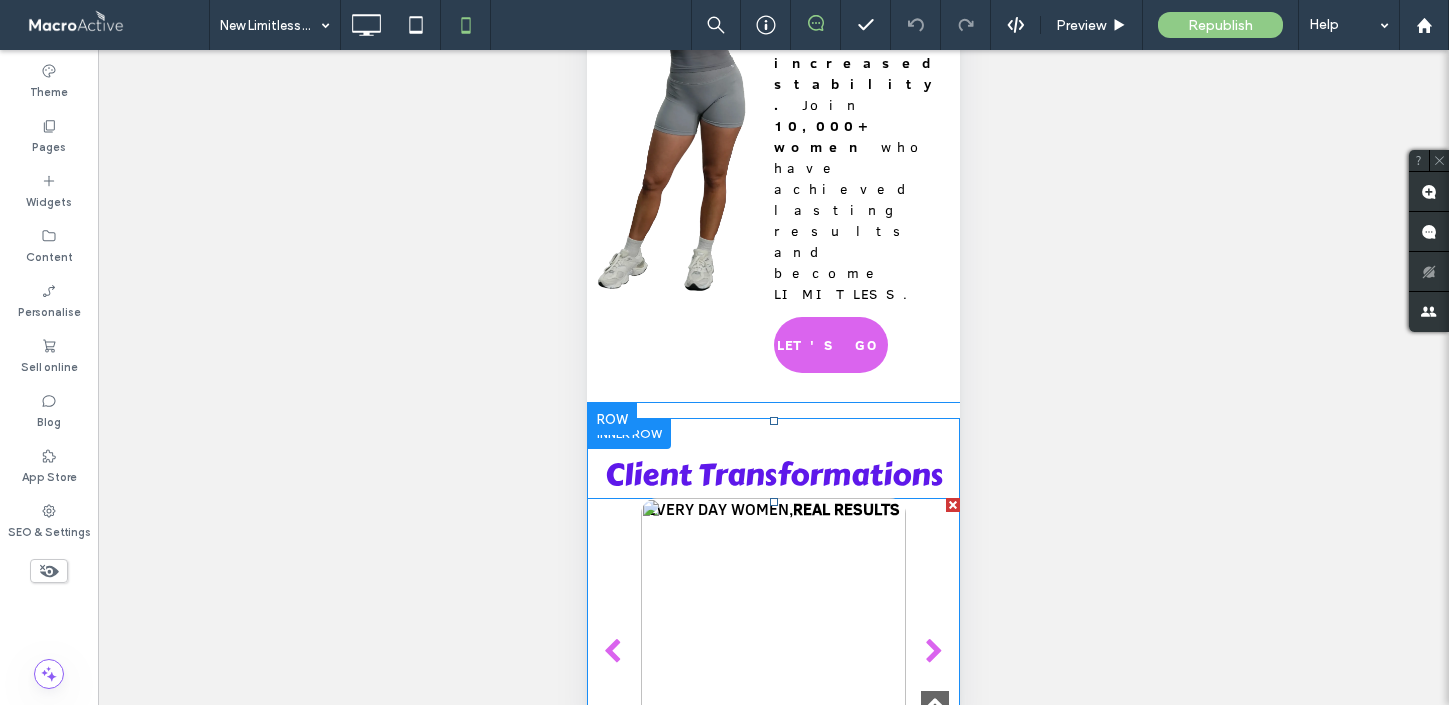 click at bounding box center [934, 652] 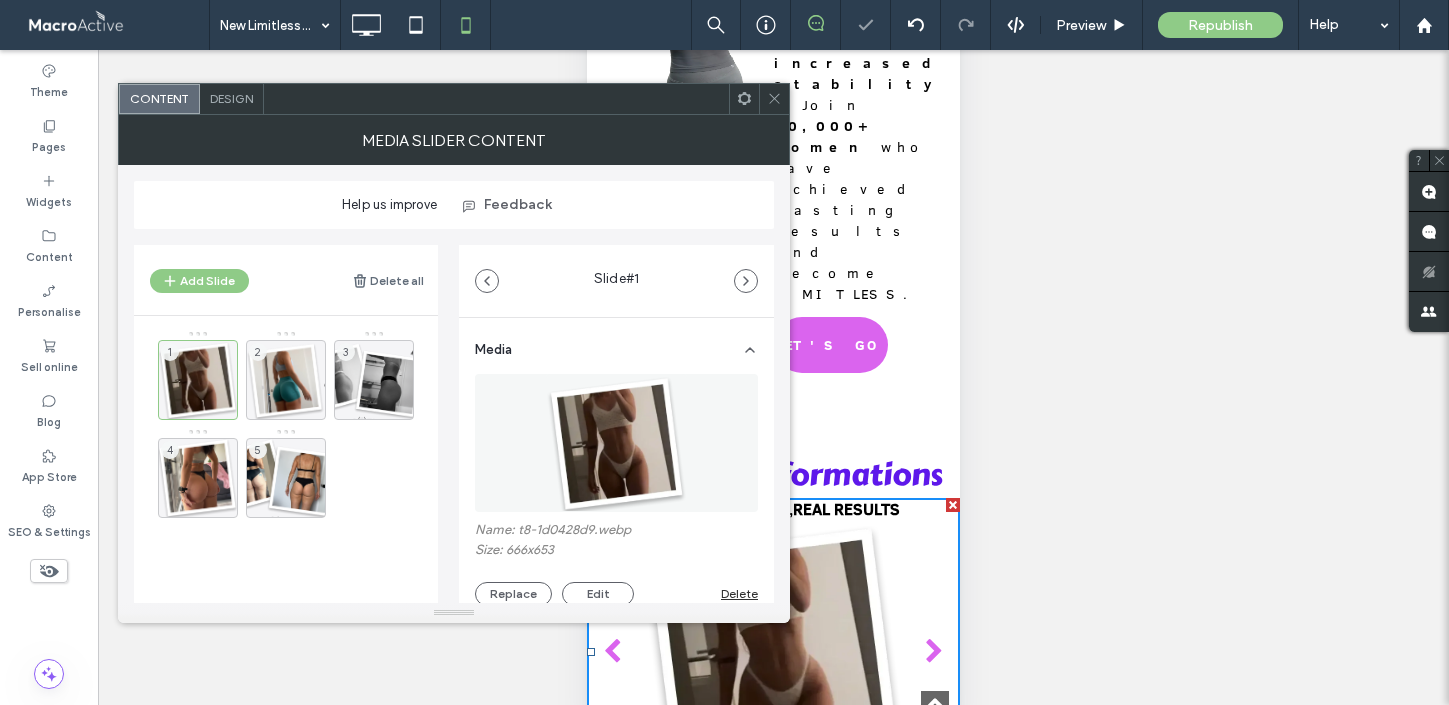 click at bounding box center [616, 443] 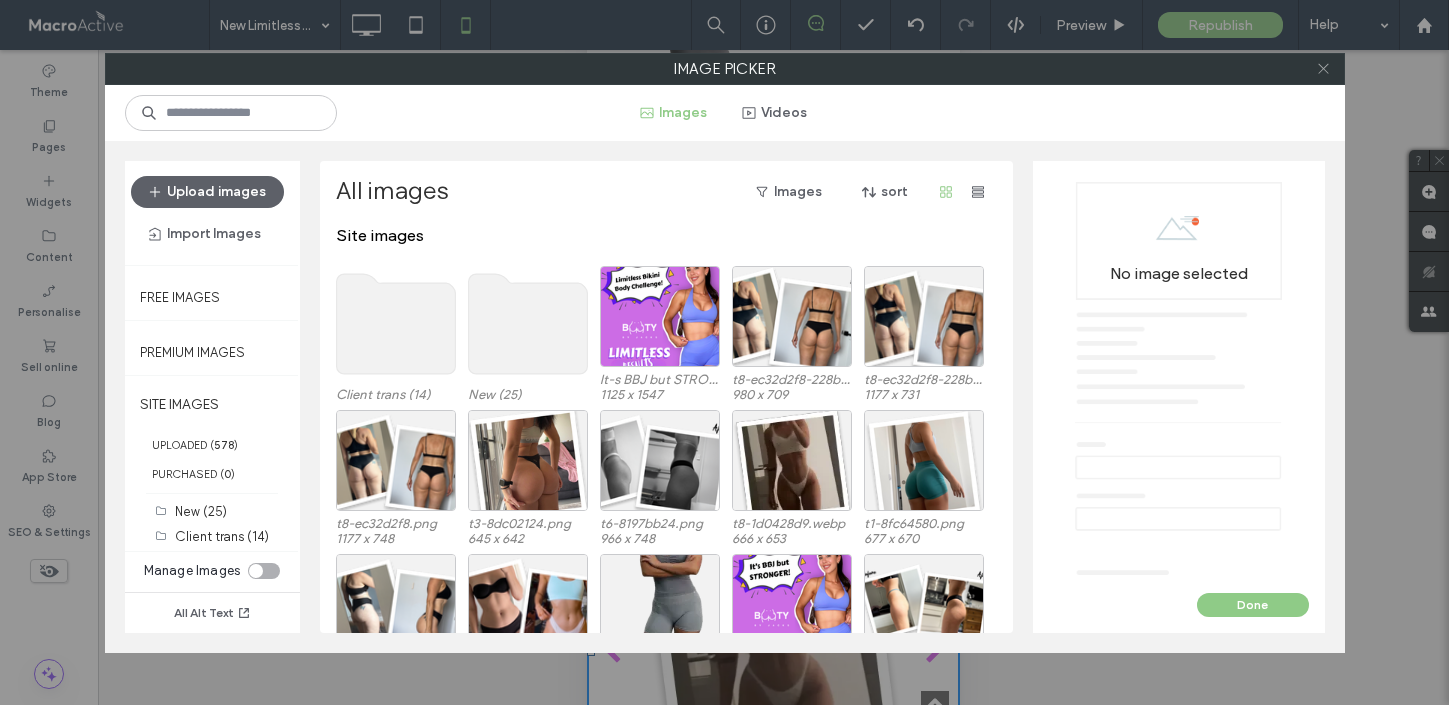 click 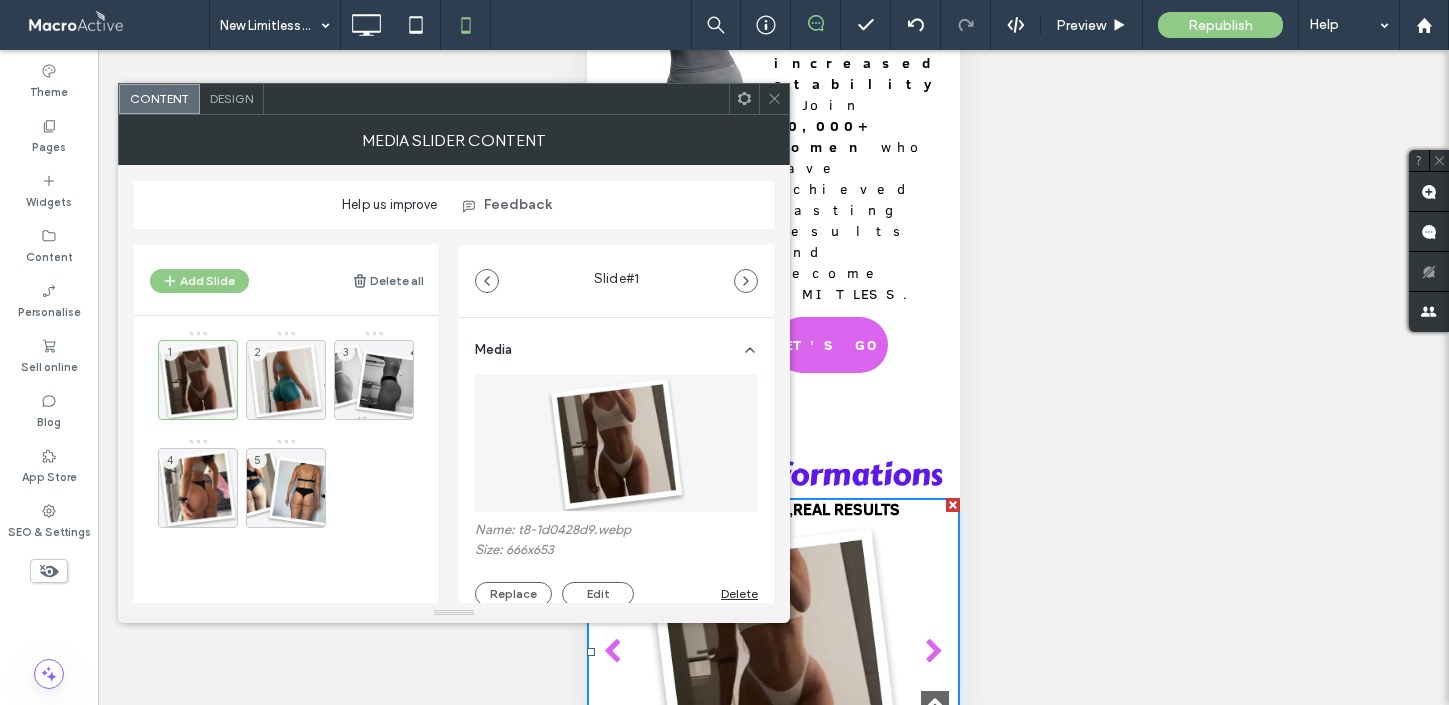 click 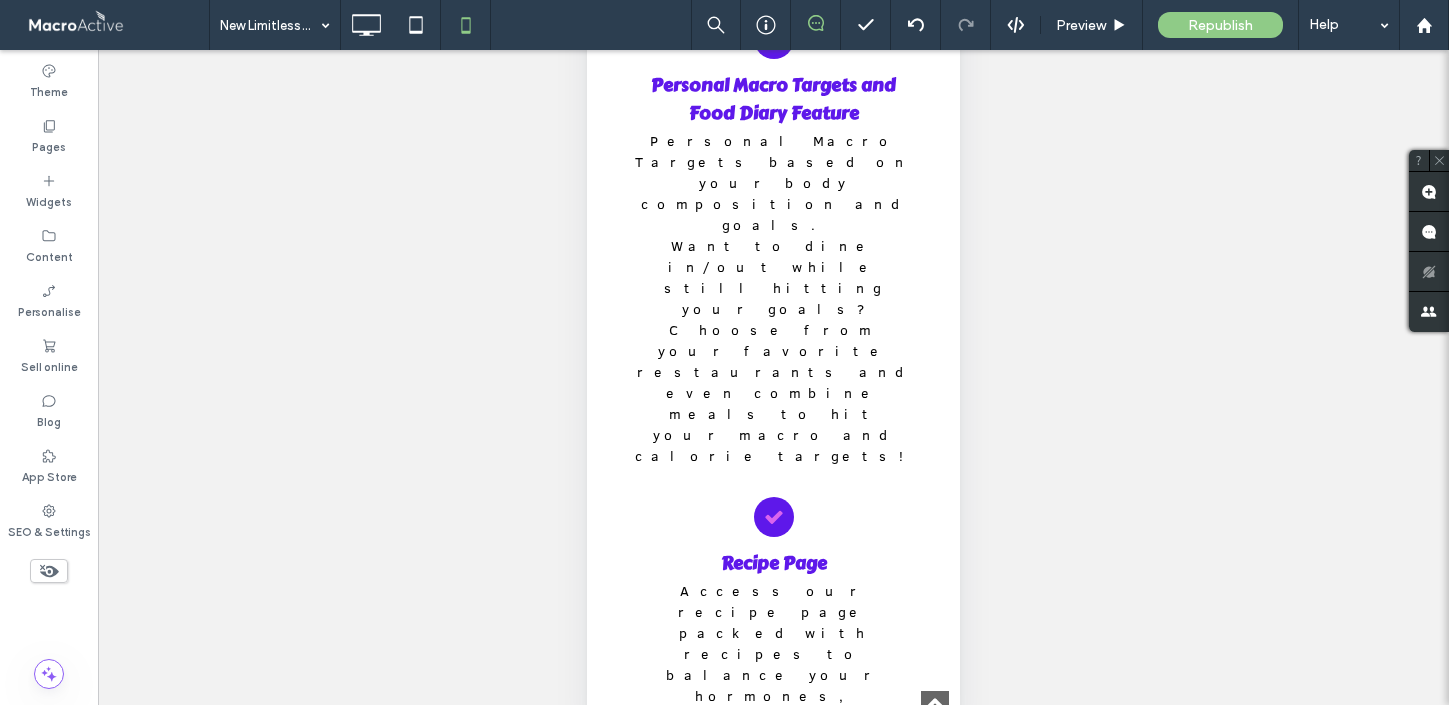 scroll, scrollTop: 3381, scrollLeft: 0, axis: vertical 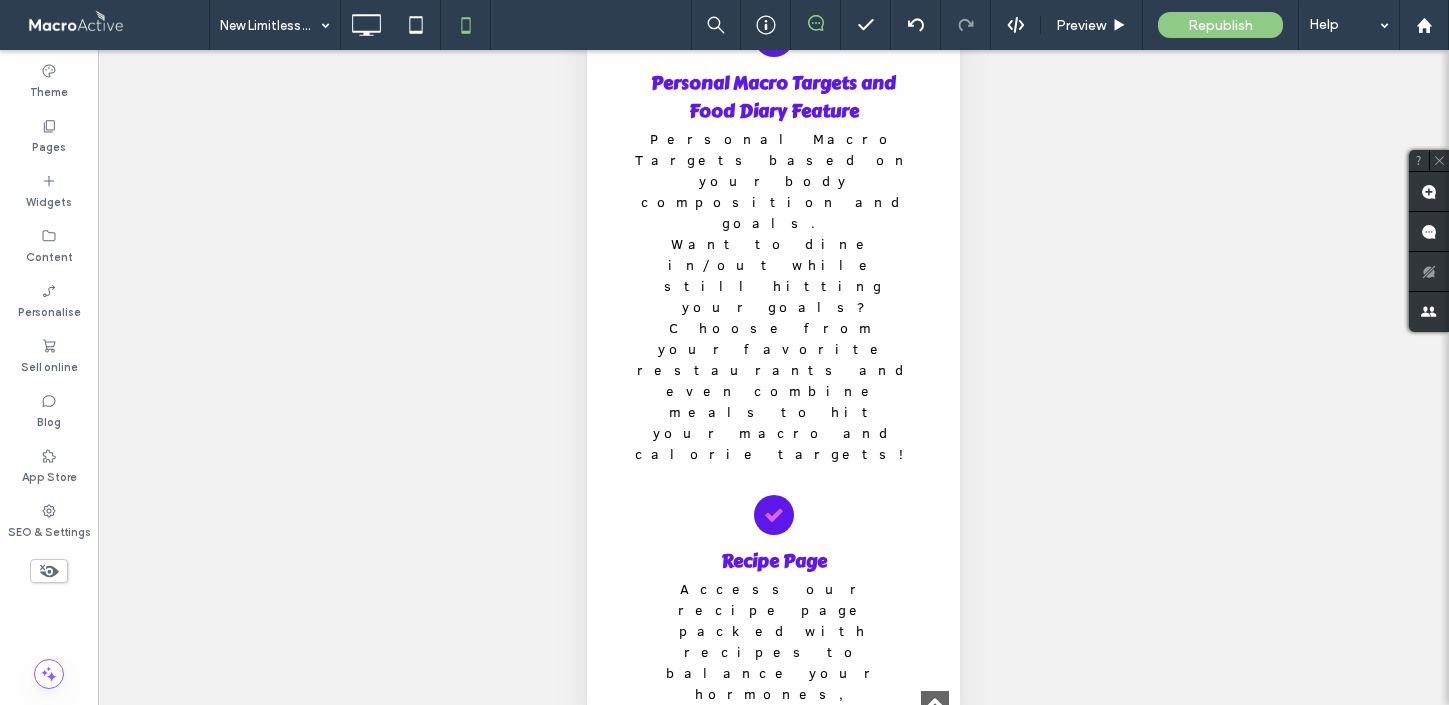click at bounding box center (773, 1564) 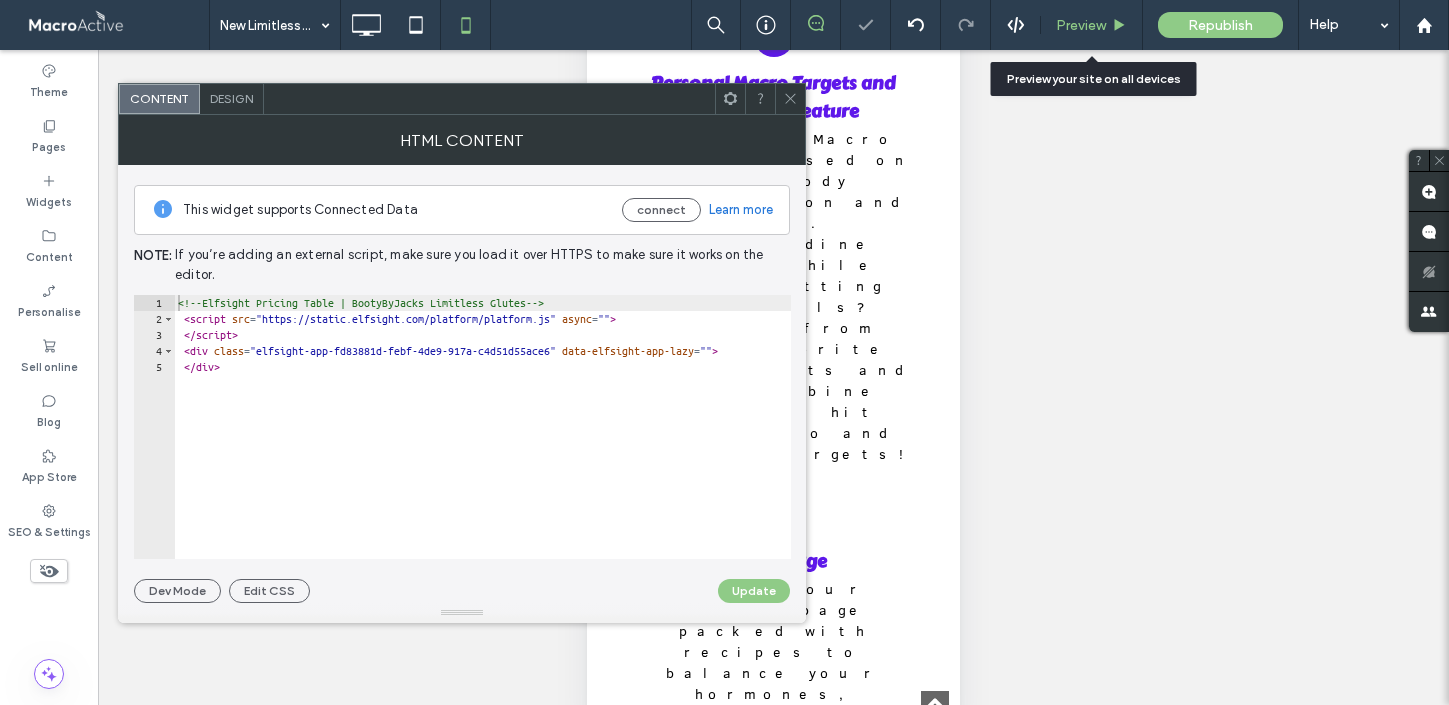 click on "Preview" at bounding box center [1081, 25] 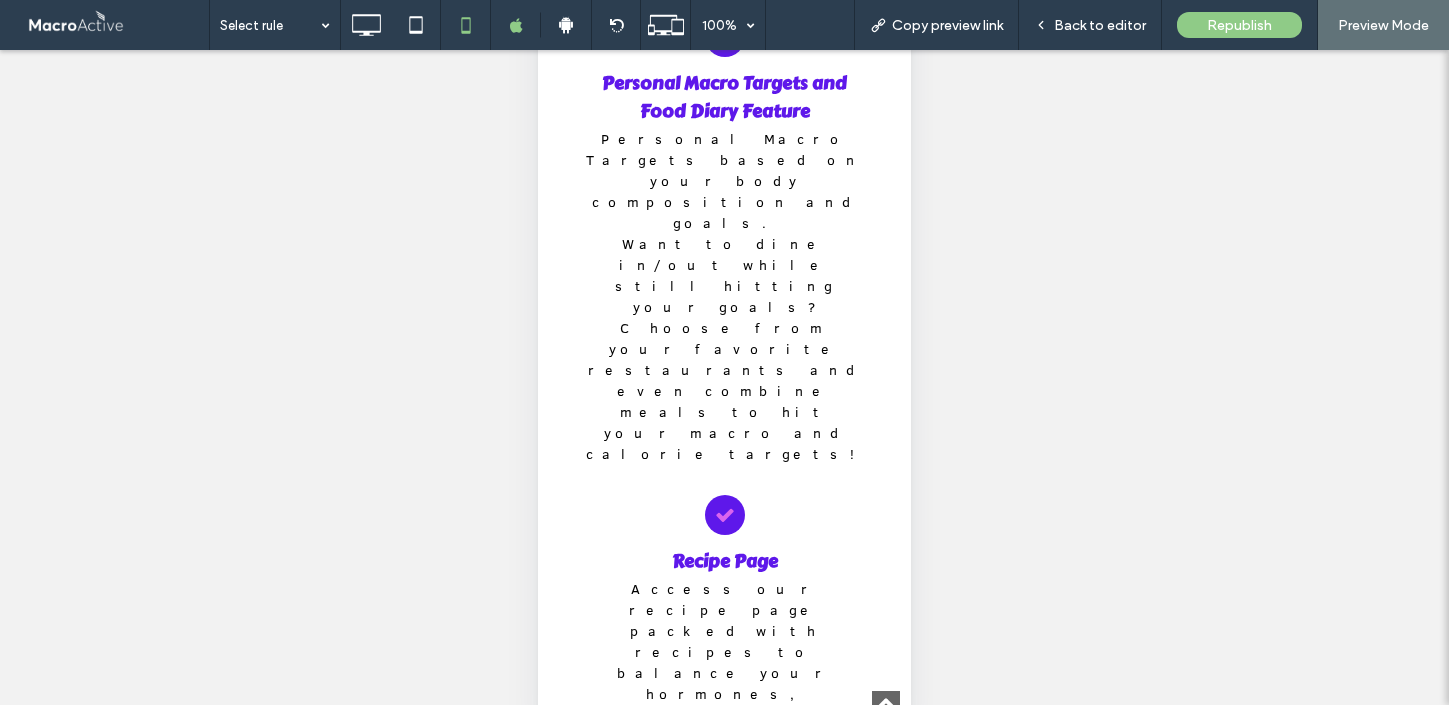 click at bounding box center (724, 1564) 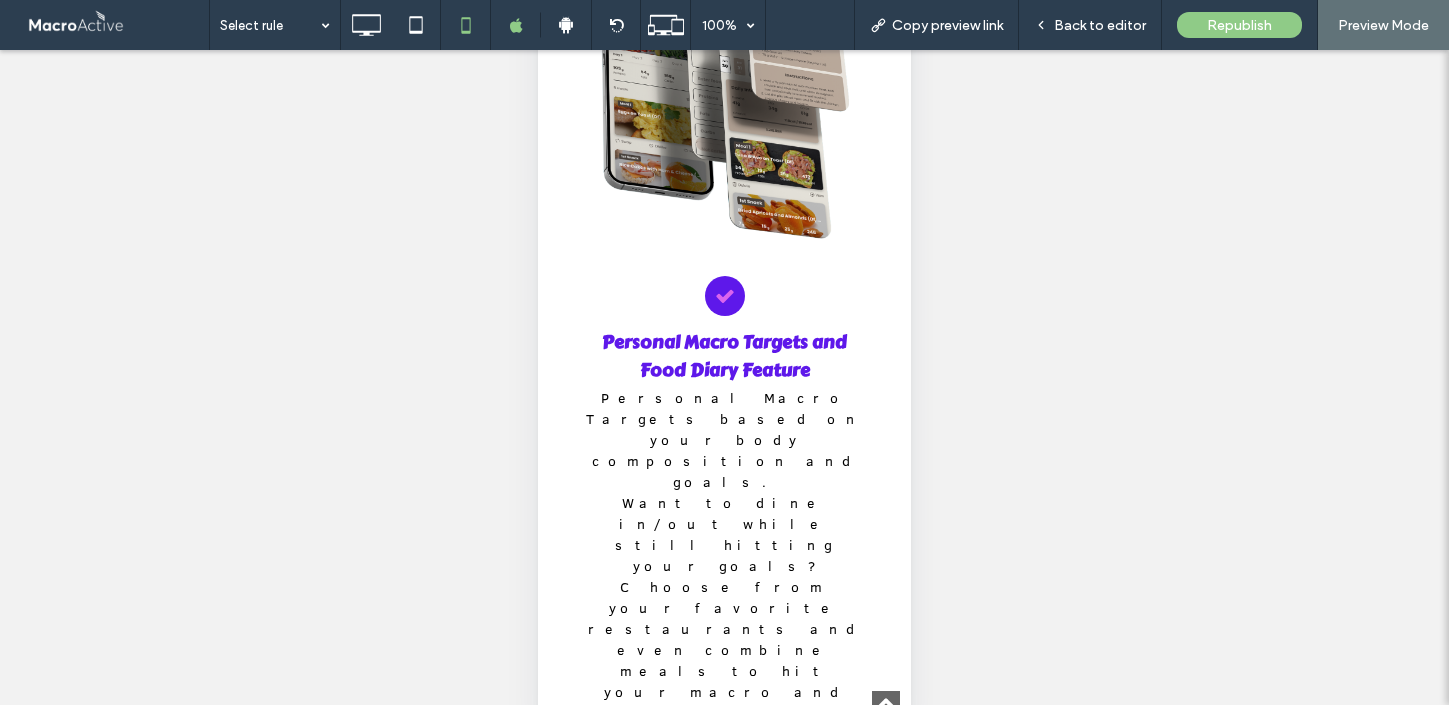 scroll, scrollTop: 3110, scrollLeft: 0, axis: vertical 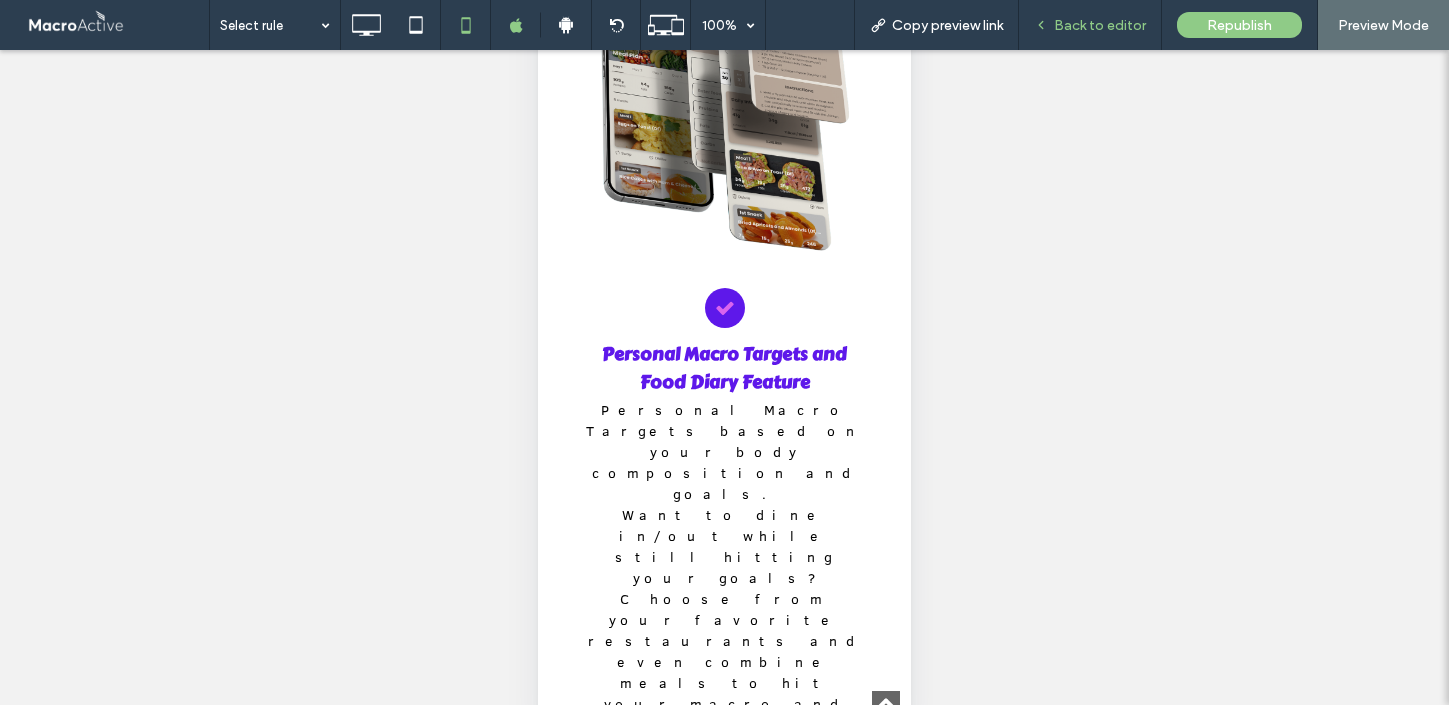 click on "Back to editor" at bounding box center [1090, 25] 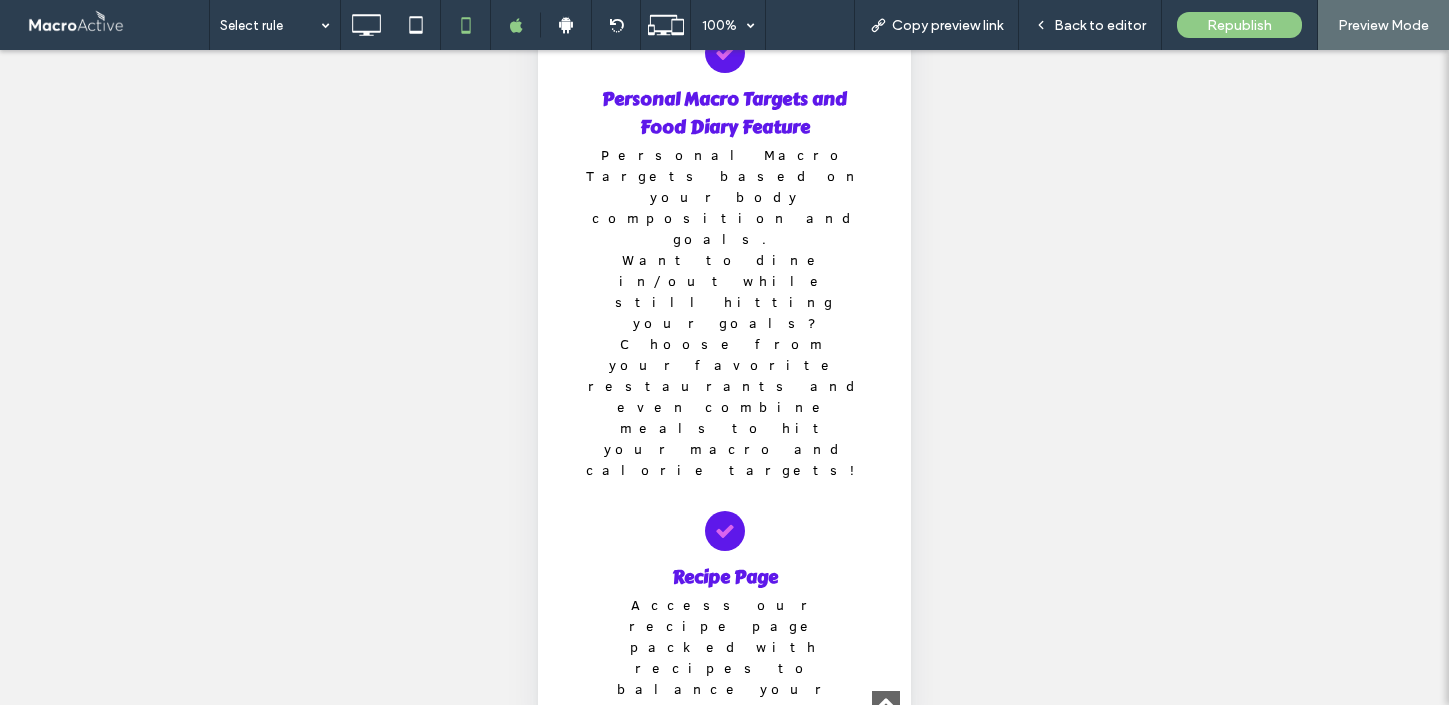 scroll, scrollTop: 3344, scrollLeft: 0, axis: vertical 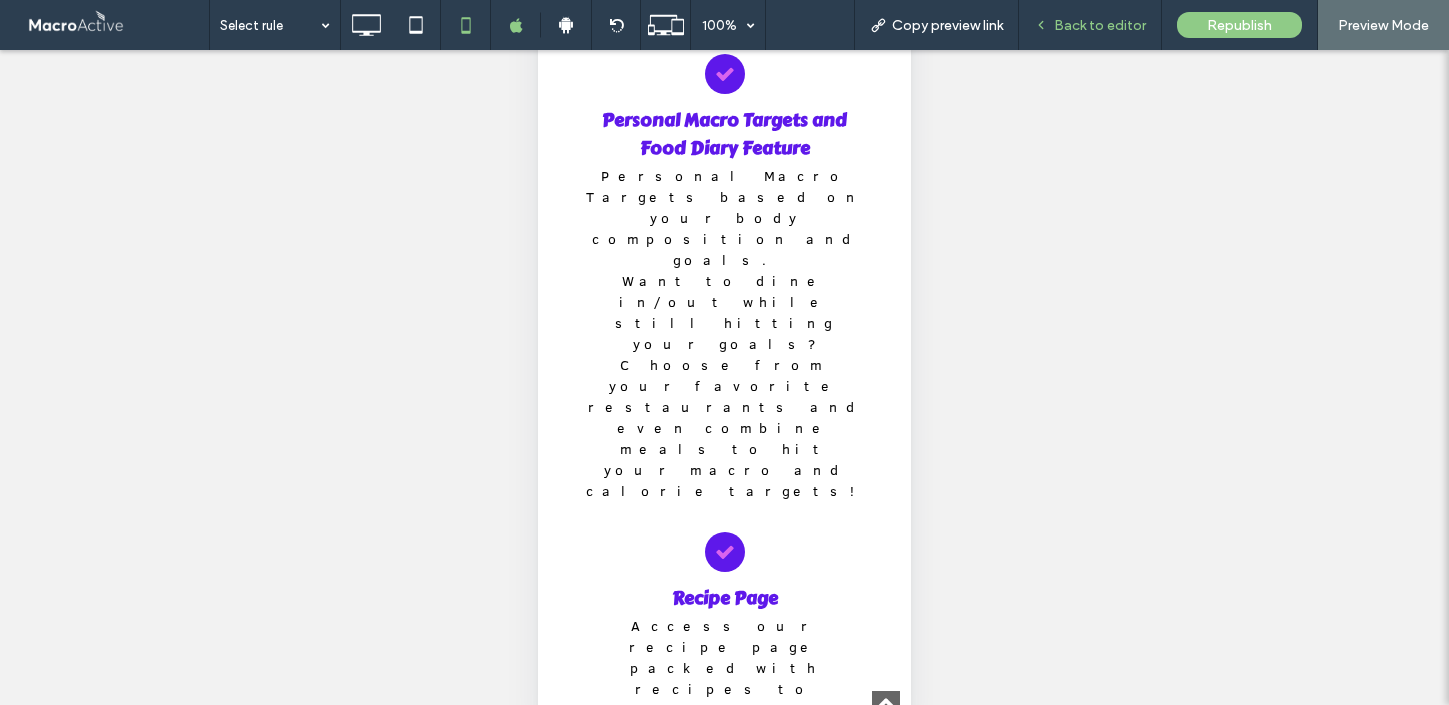 click on "Back to editor" at bounding box center [1100, 25] 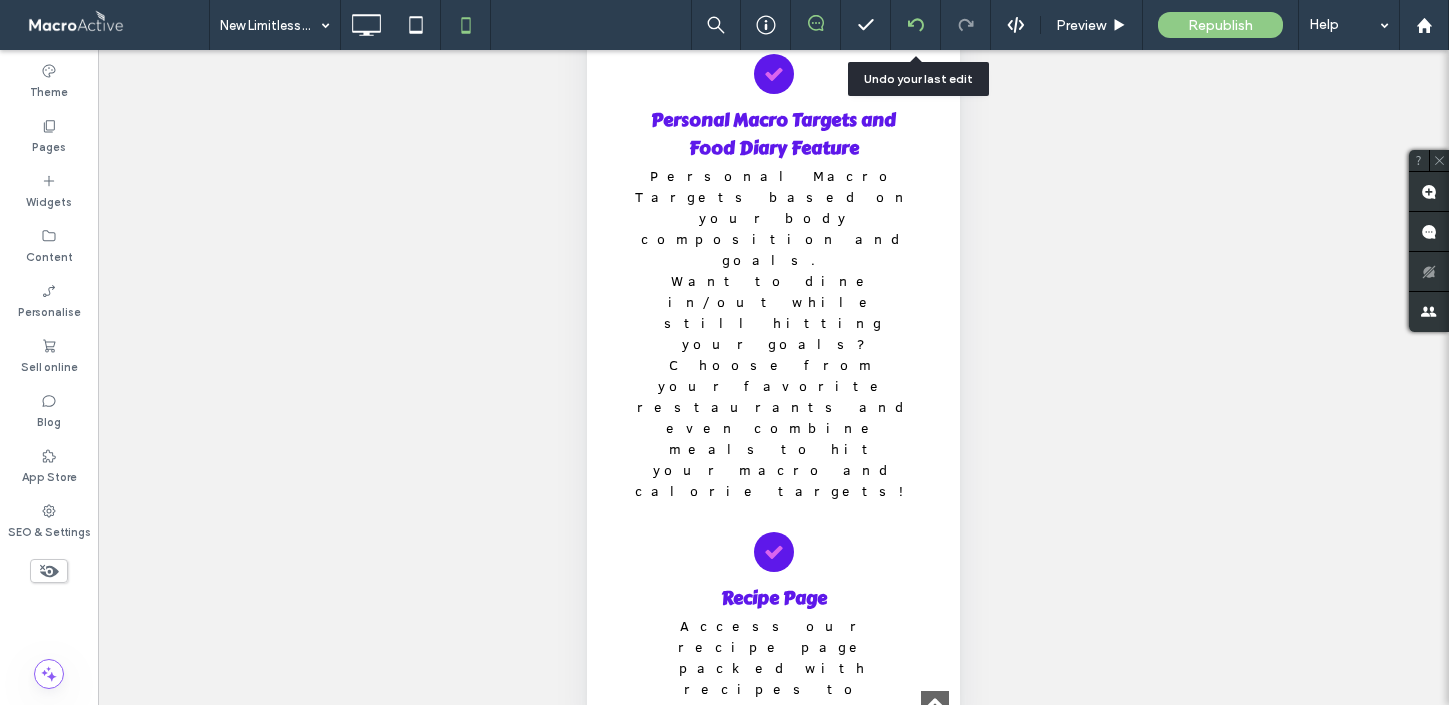 click 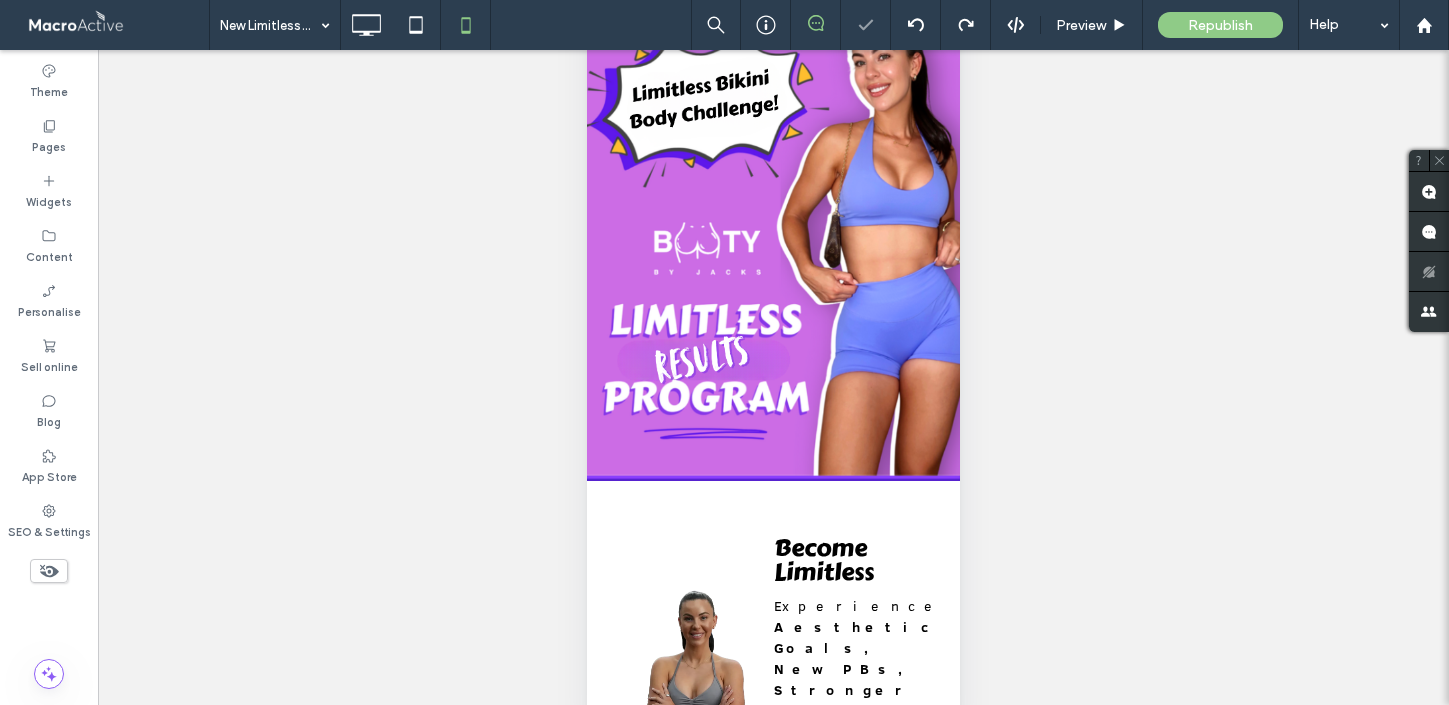 scroll, scrollTop: 0, scrollLeft: 0, axis: both 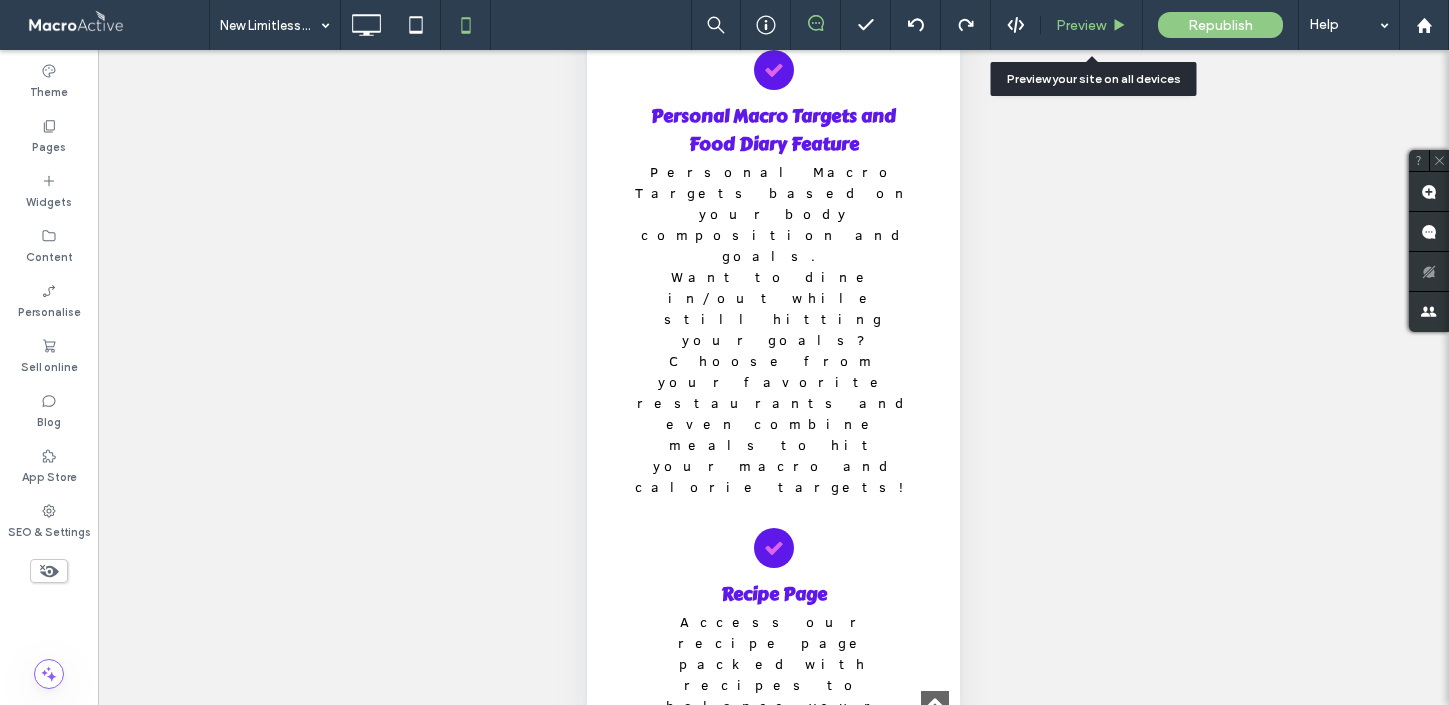 click on "Preview" at bounding box center (1081, 25) 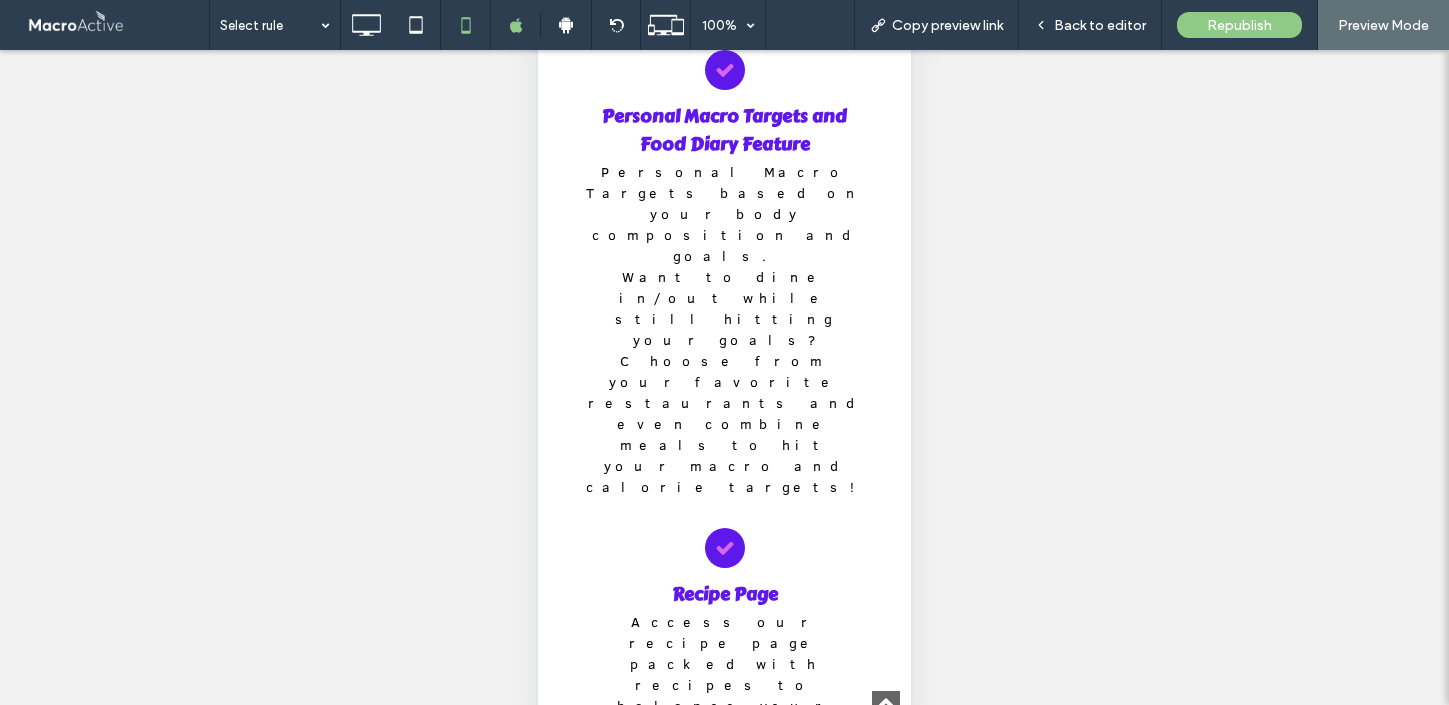 click 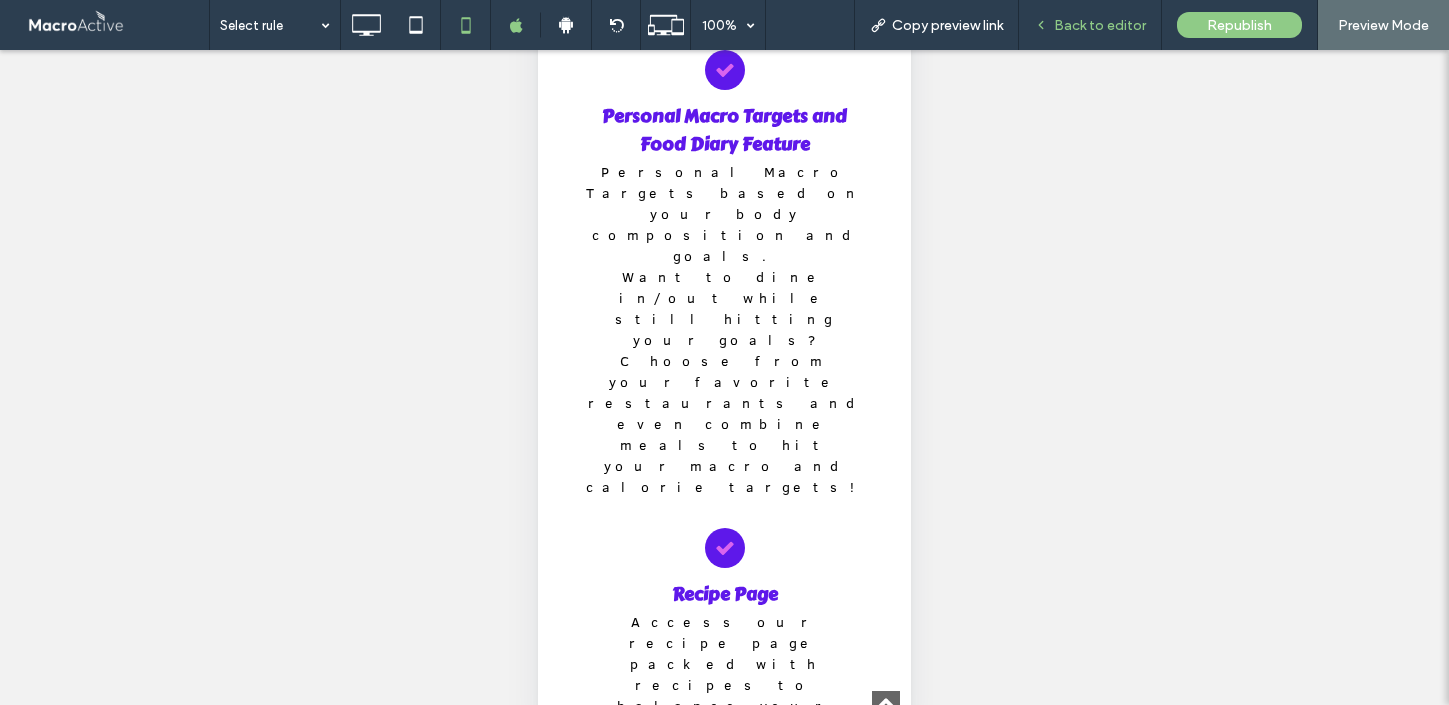 click on "Back to editor" at bounding box center [1100, 25] 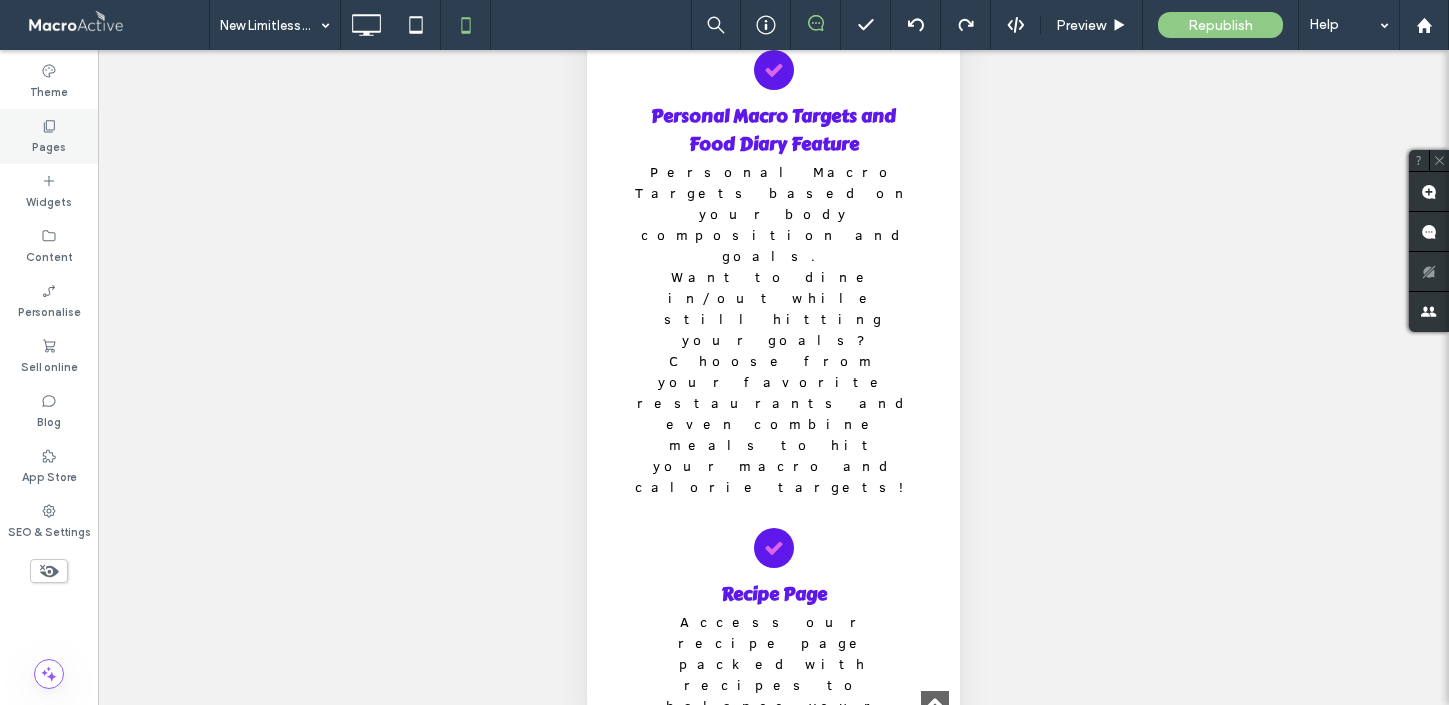 click on "Pages" at bounding box center [49, 136] 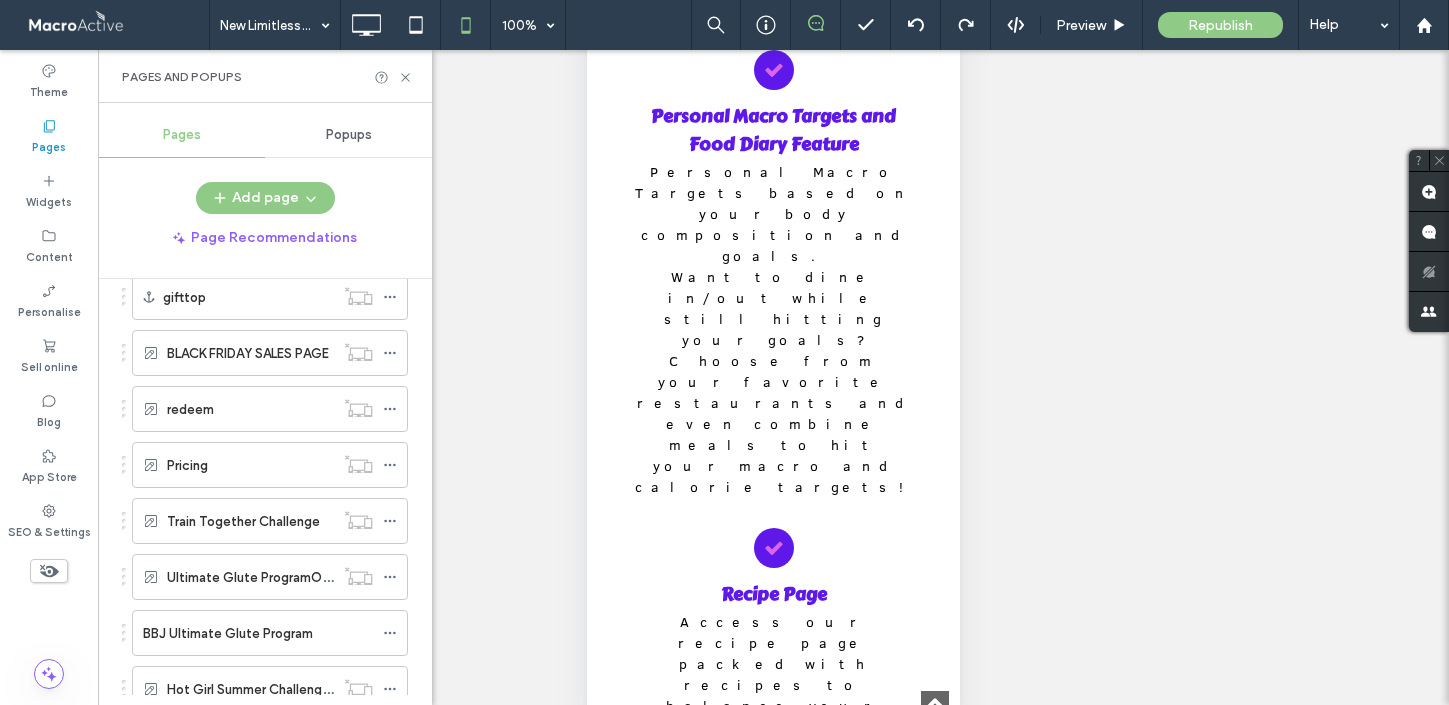 scroll, scrollTop: 2686, scrollLeft: 0, axis: vertical 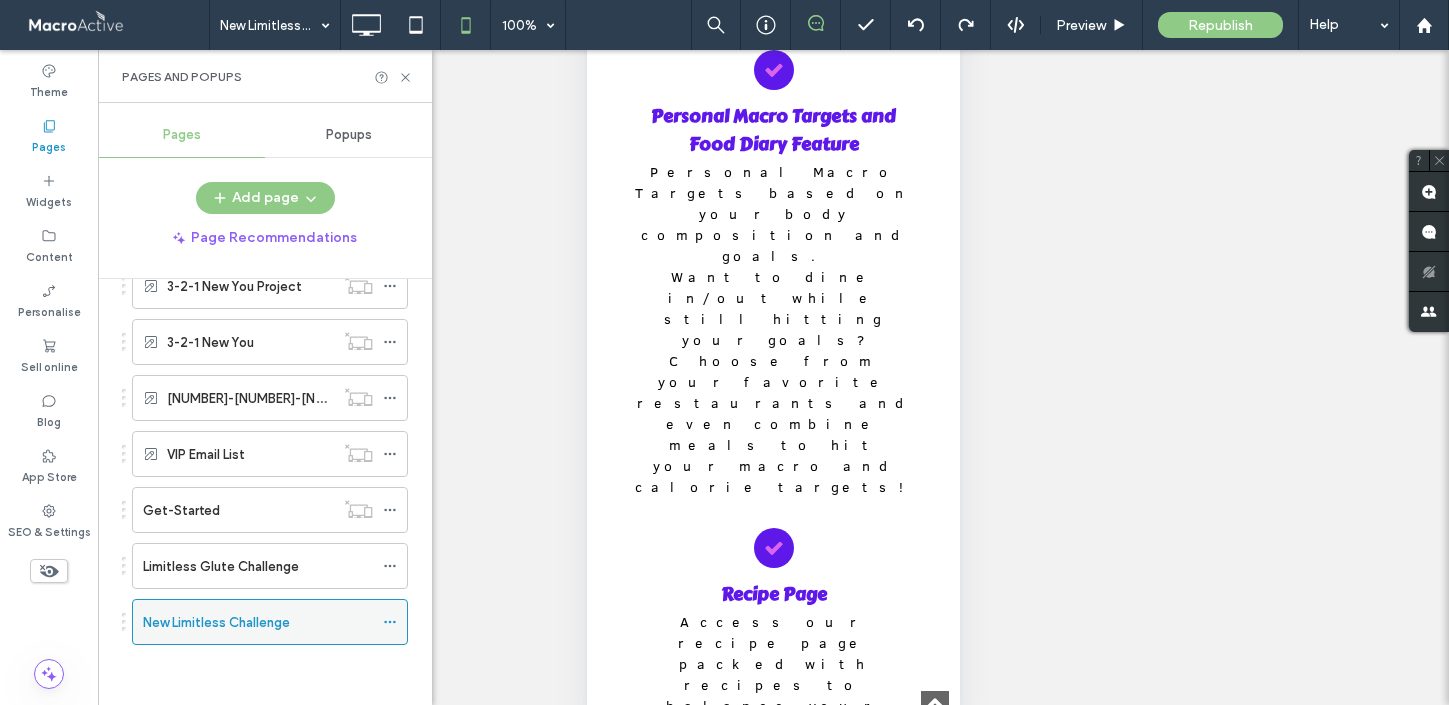 click 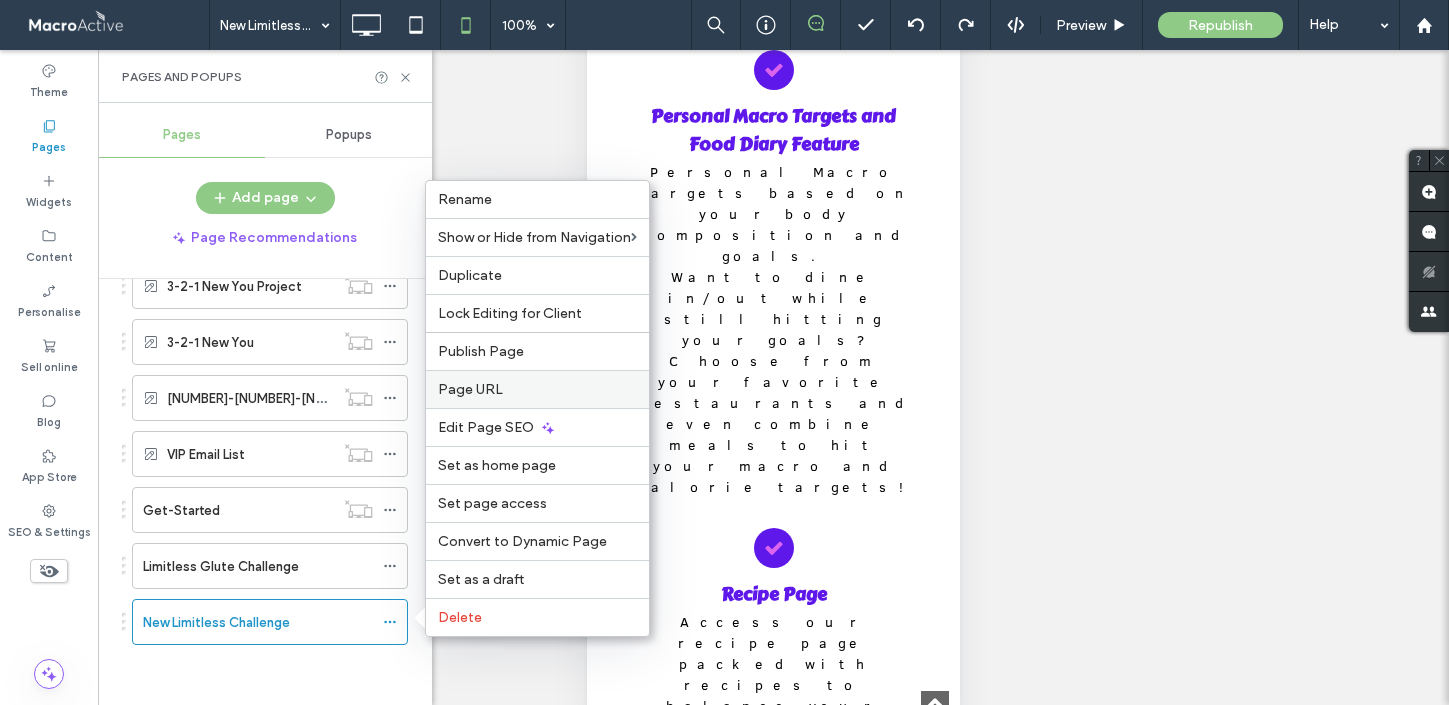 click on "Page URL" at bounding box center [470, 389] 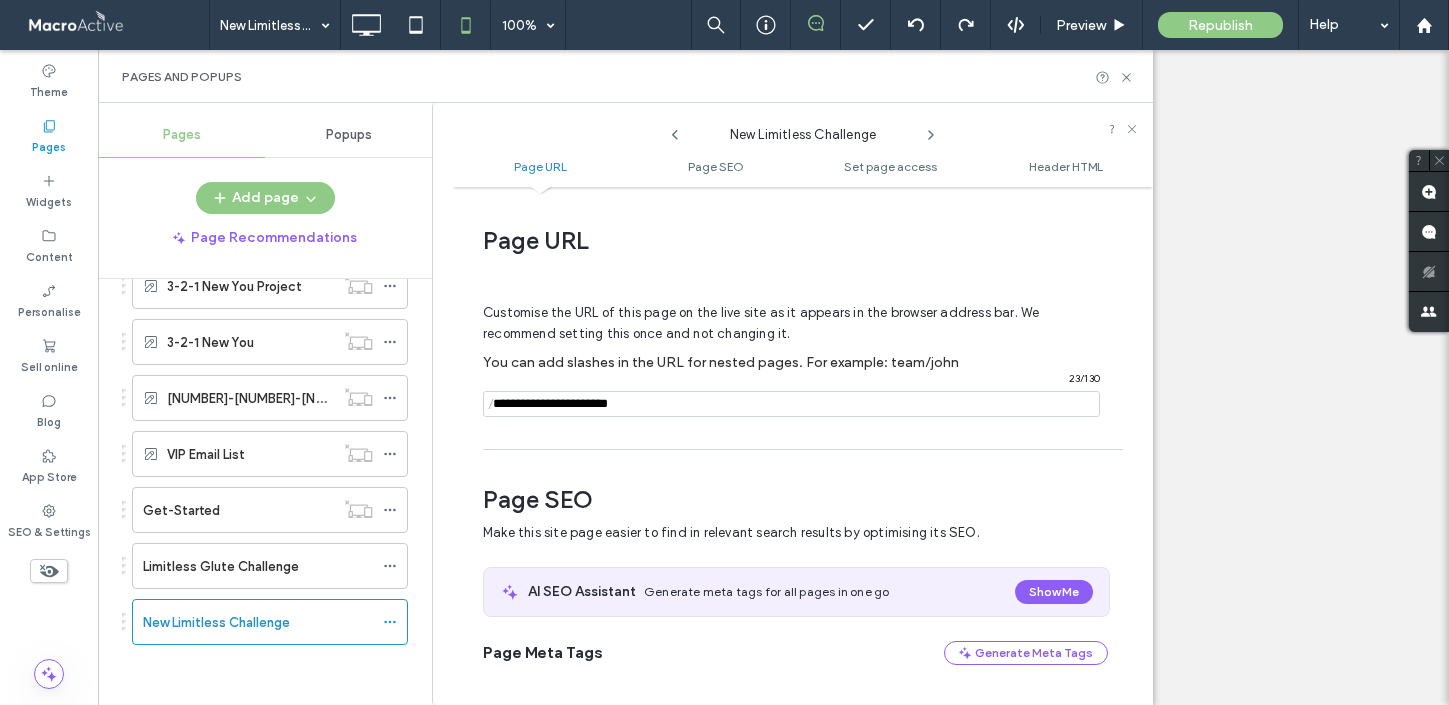 scroll, scrollTop: 10, scrollLeft: 0, axis: vertical 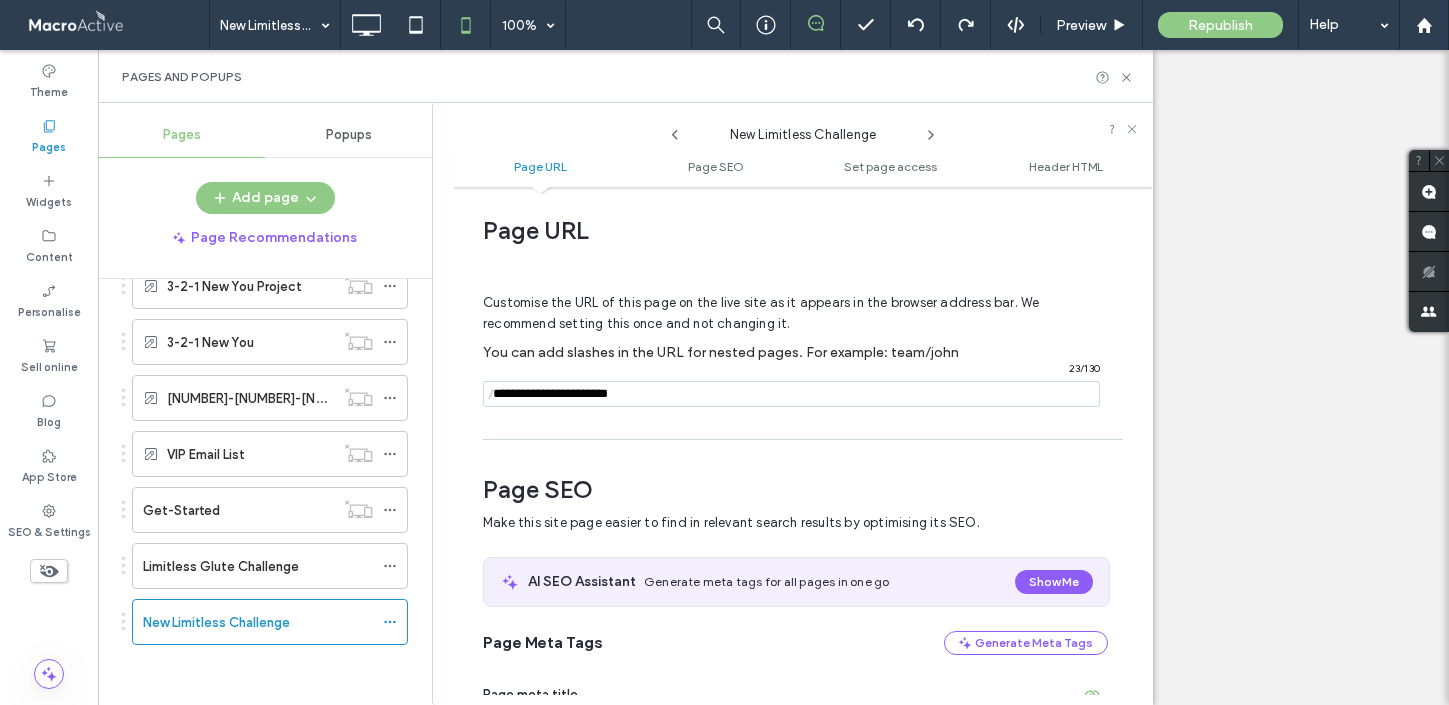 drag, startPoint x: 522, startPoint y: 396, endPoint x: 479, endPoint y: 396, distance: 43 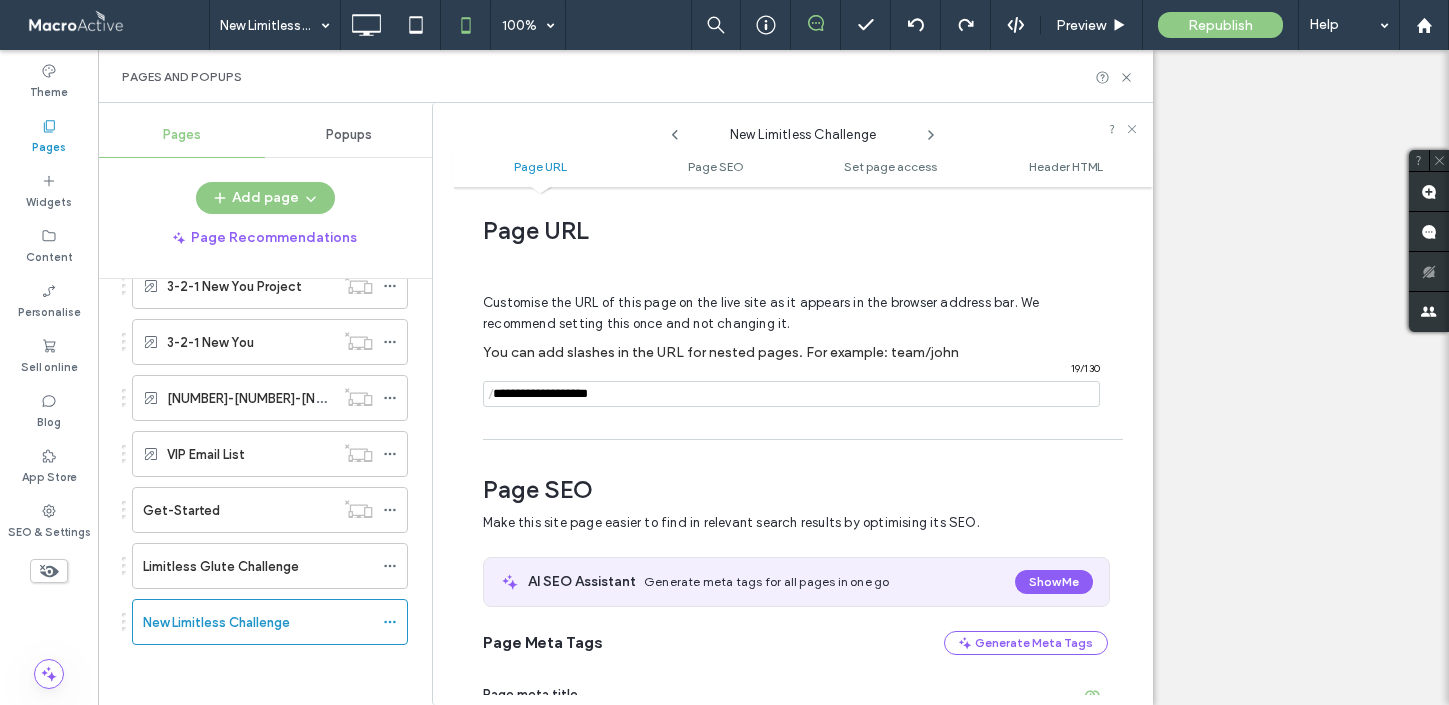 click at bounding box center [791, 394] 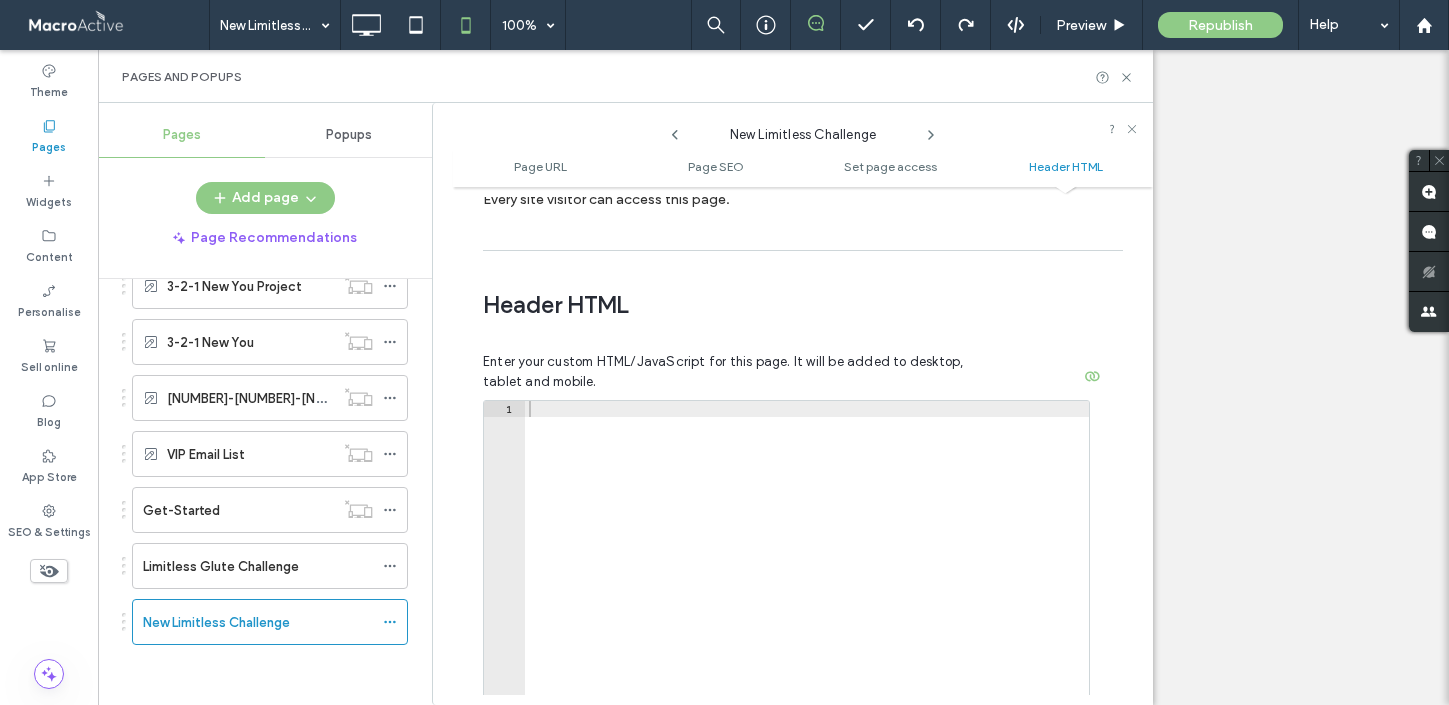 scroll, scrollTop: 1981, scrollLeft: 0, axis: vertical 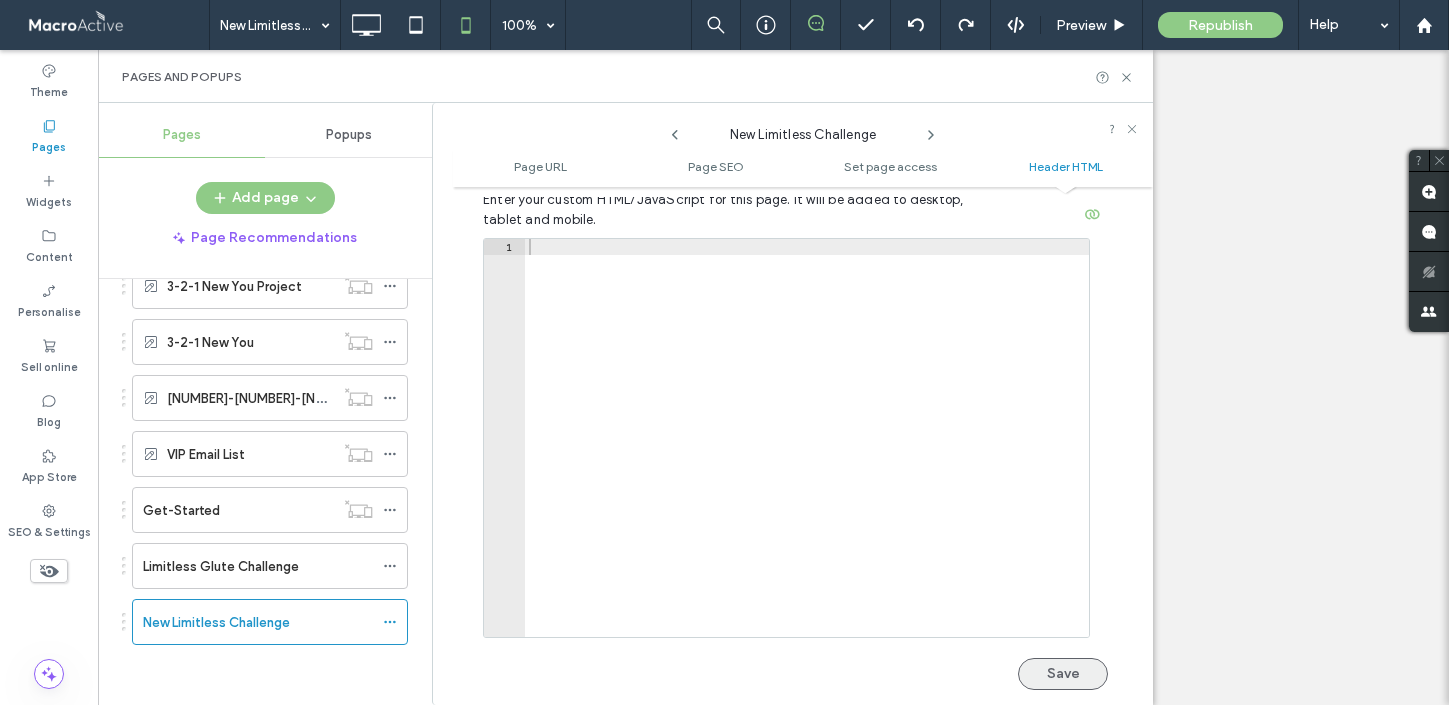 type on "**********" 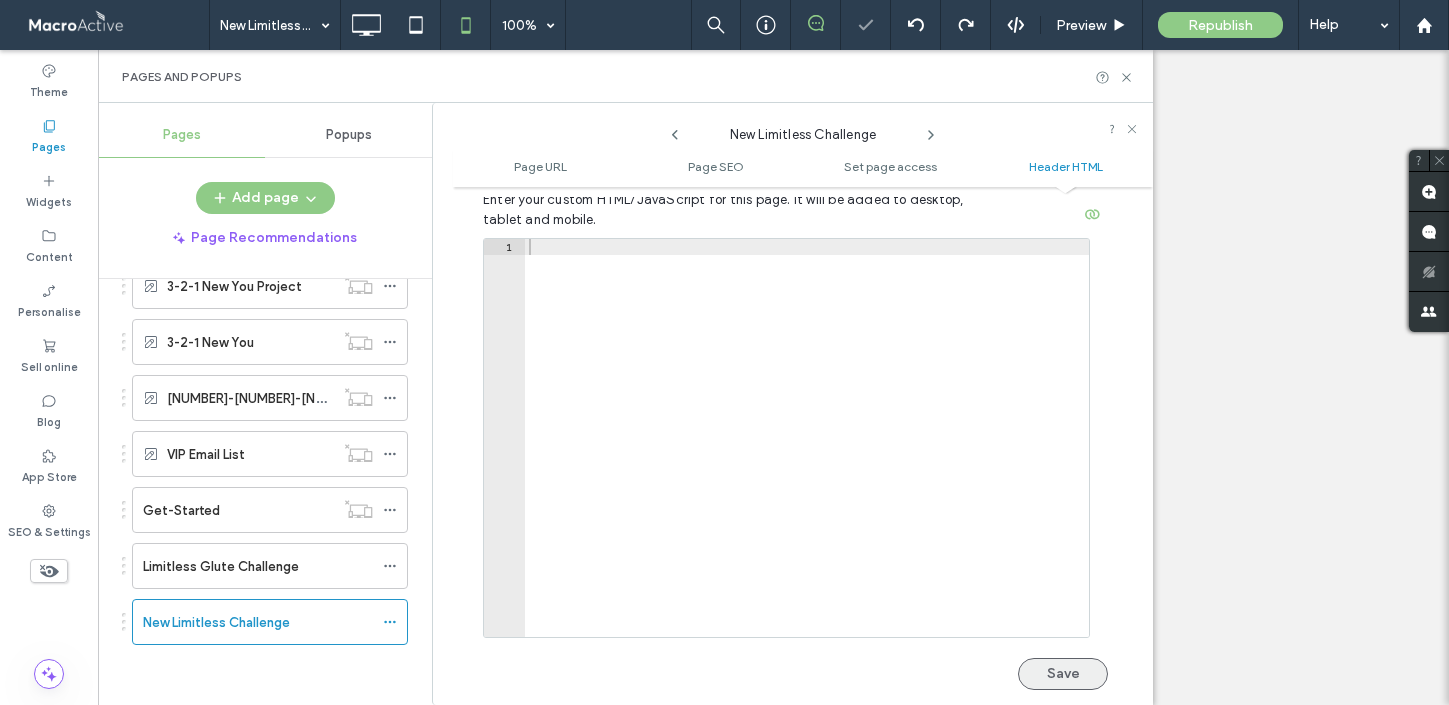 click on "Save" at bounding box center [1063, 674] 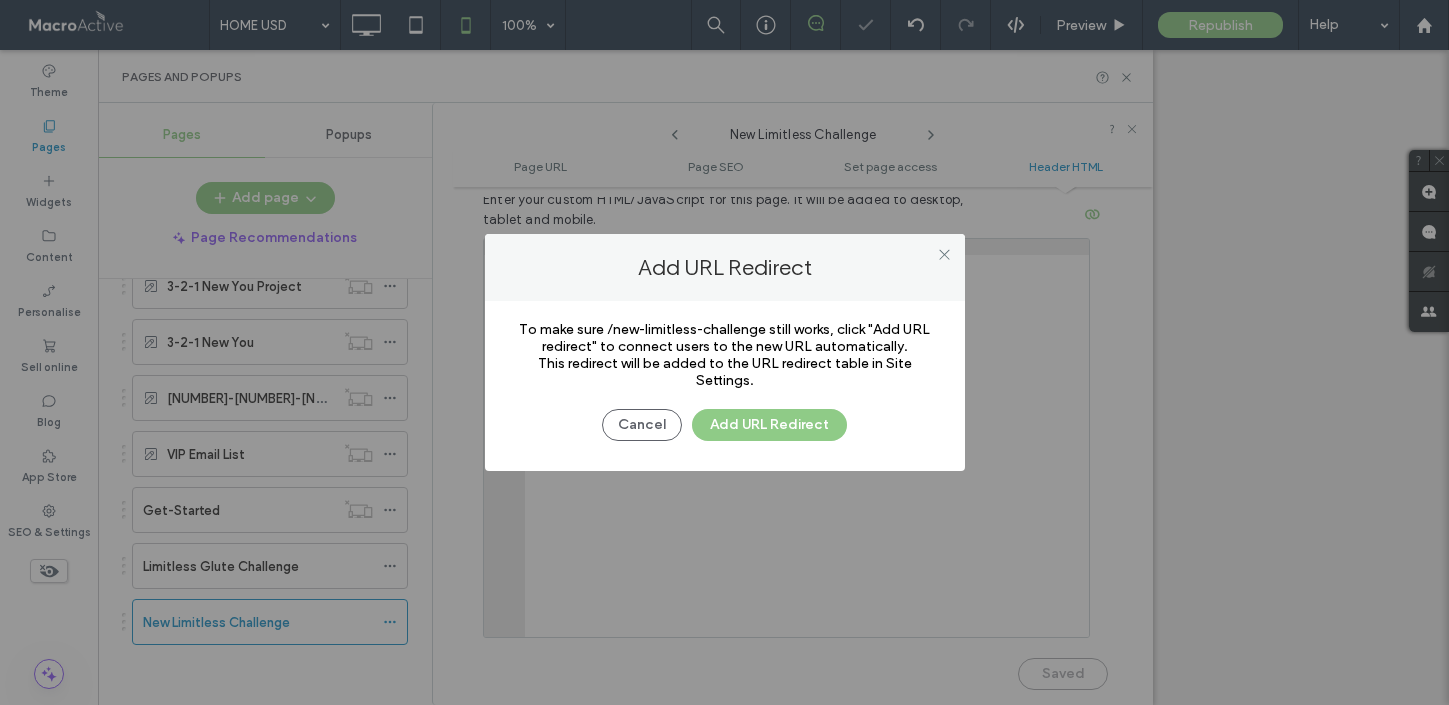 scroll, scrollTop: 2410, scrollLeft: 0, axis: vertical 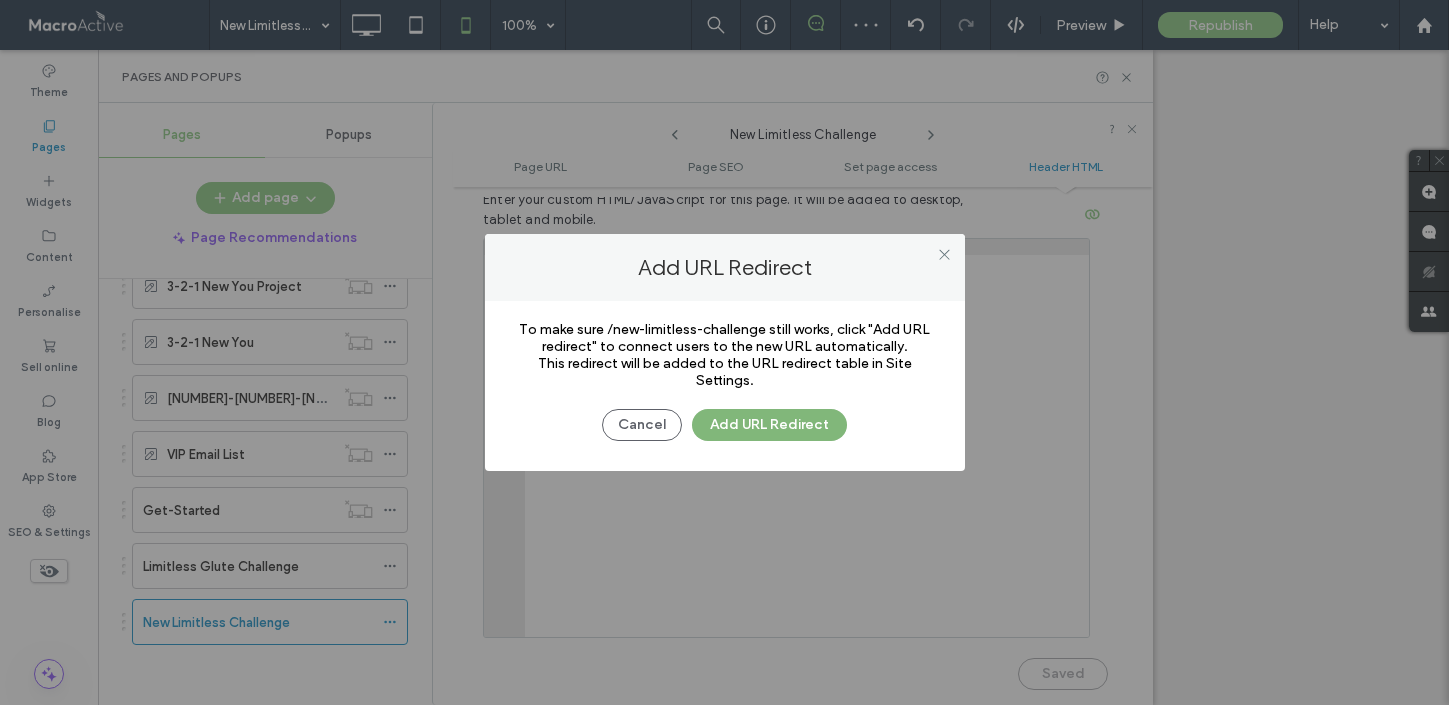 click on "Add URL Redirect" at bounding box center [769, 425] 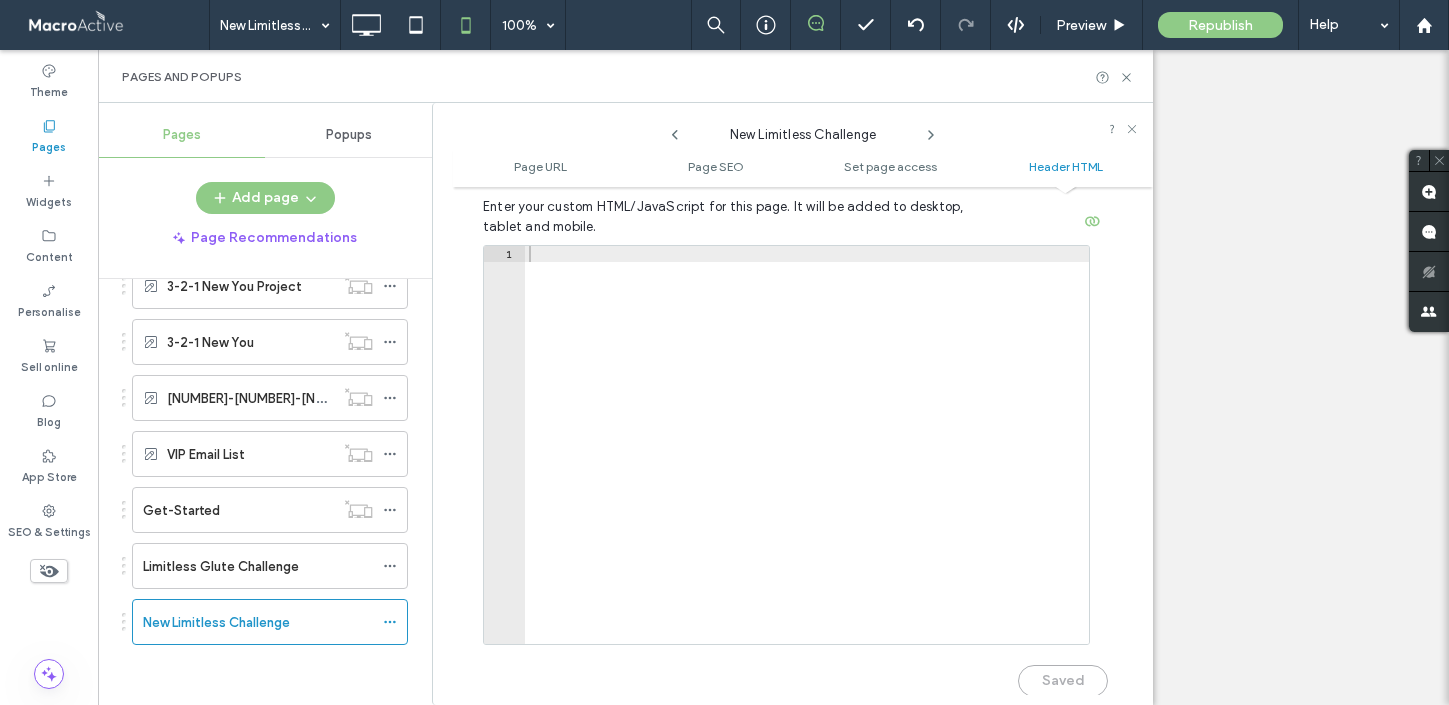 scroll, scrollTop: 1981, scrollLeft: 0, axis: vertical 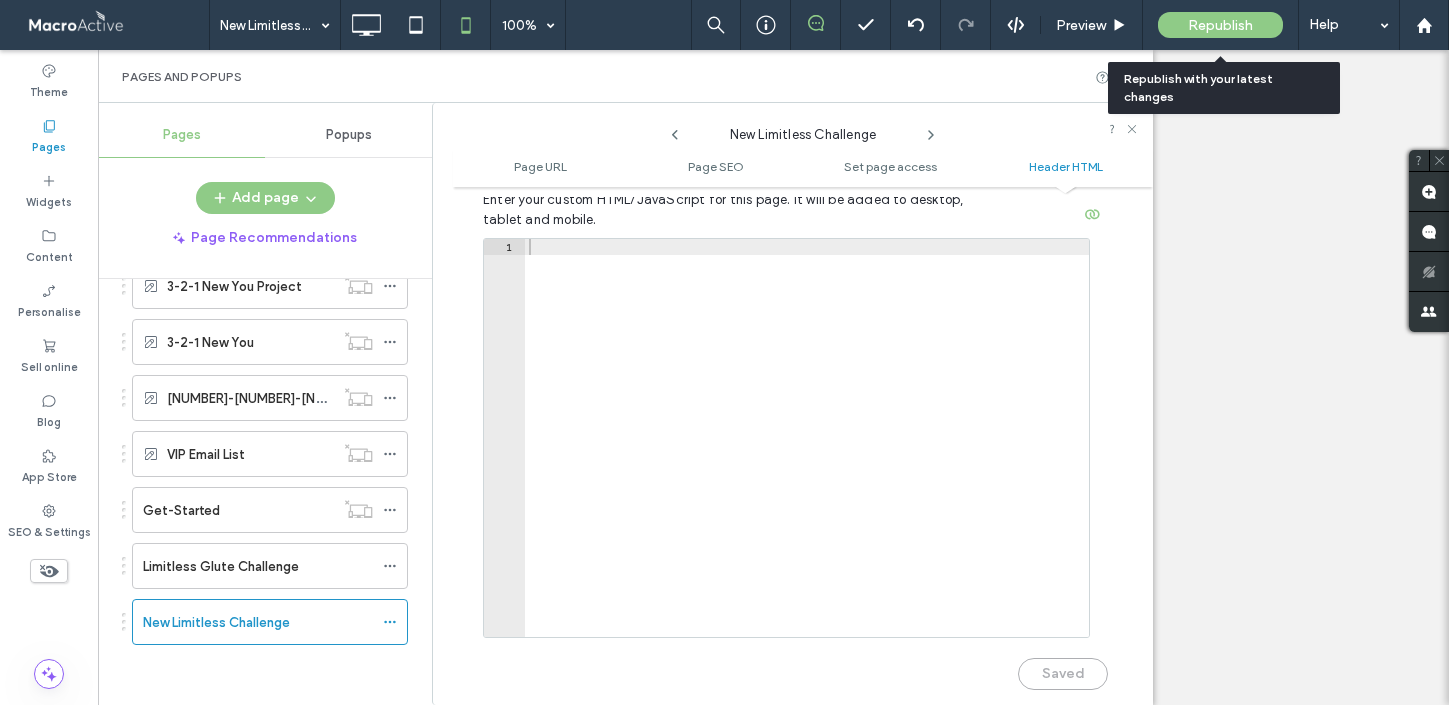 click on "Republish" at bounding box center [1220, 25] 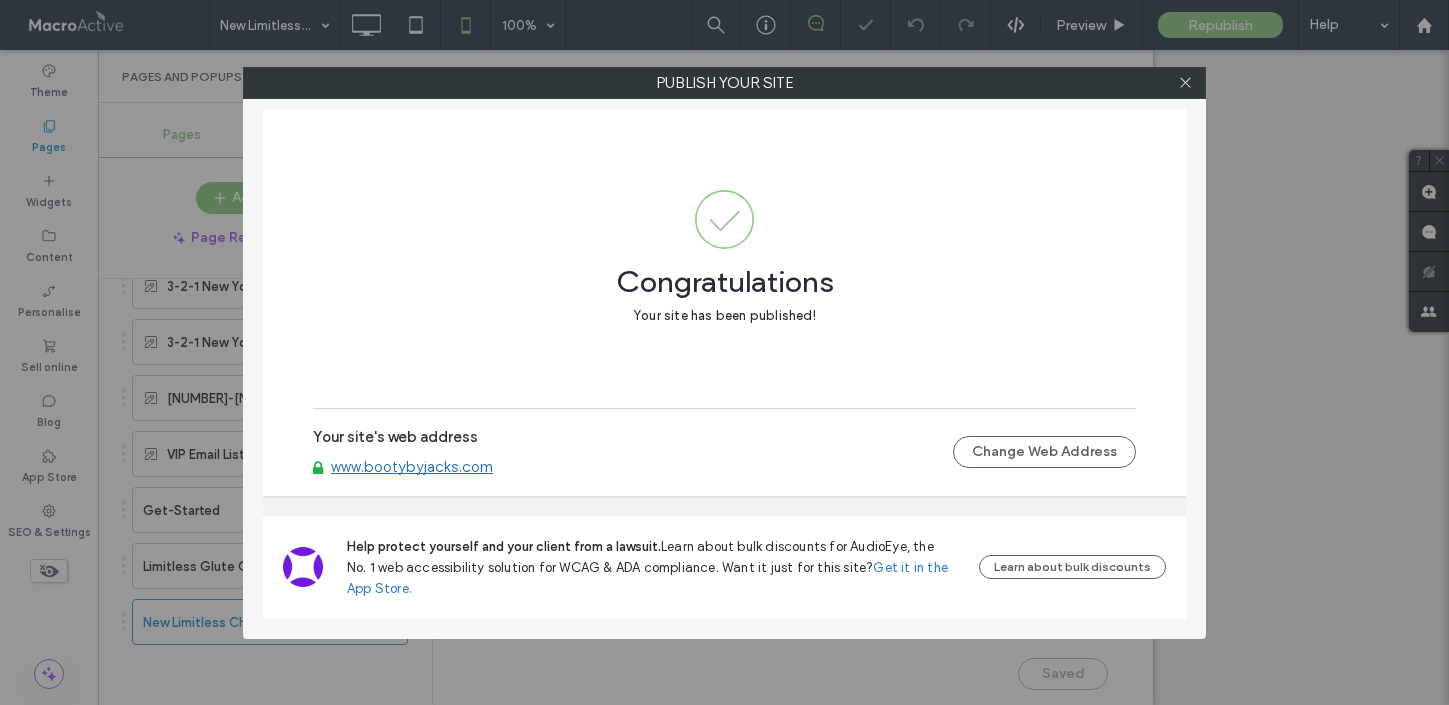 click on "www.bootybyjacks.com" at bounding box center (412, 467) 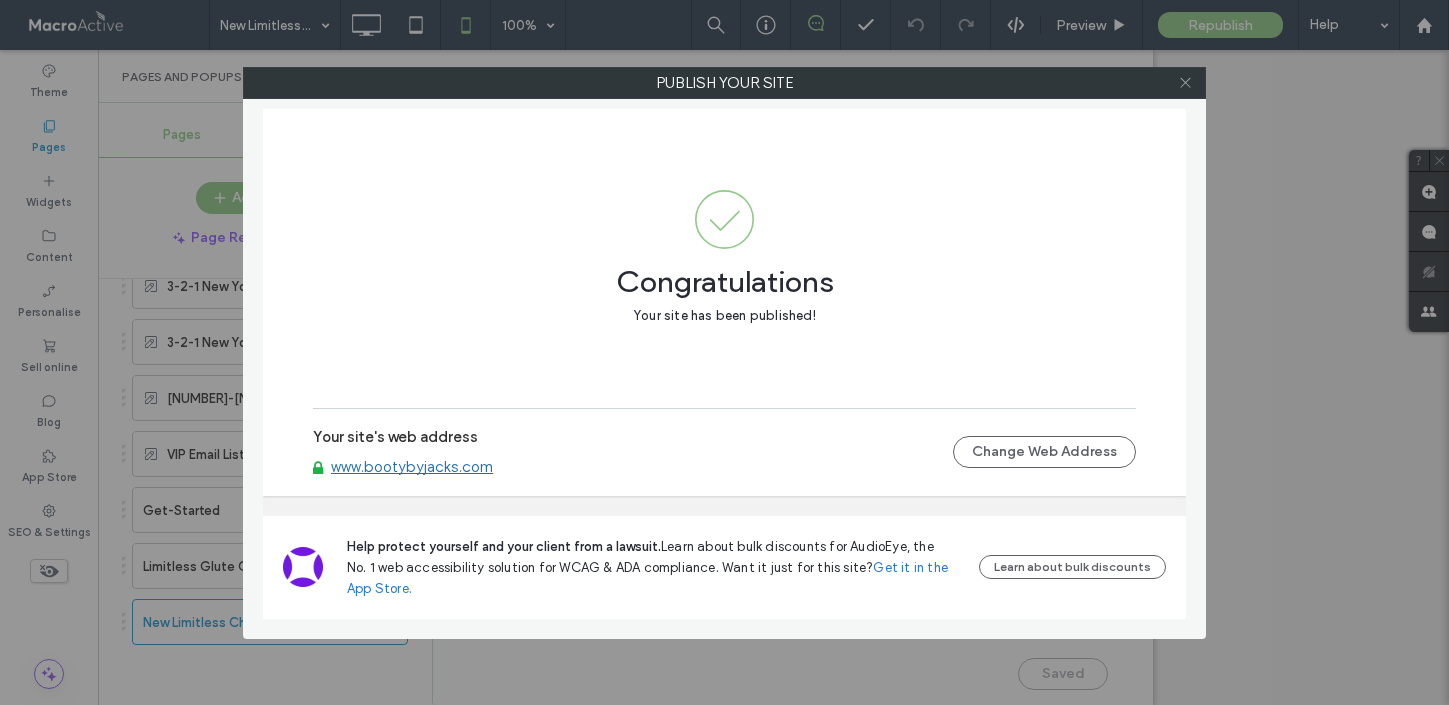 click 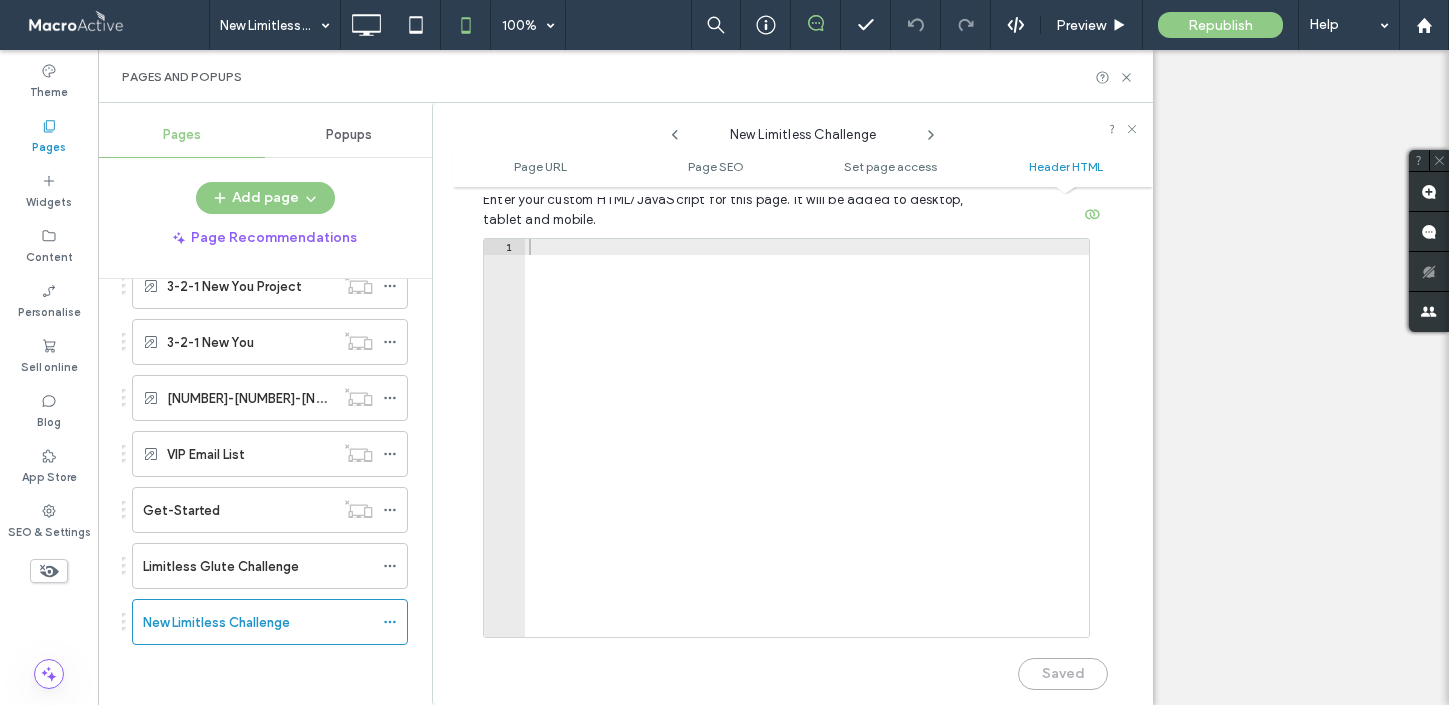 click on "Pages" at bounding box center (49, 145) 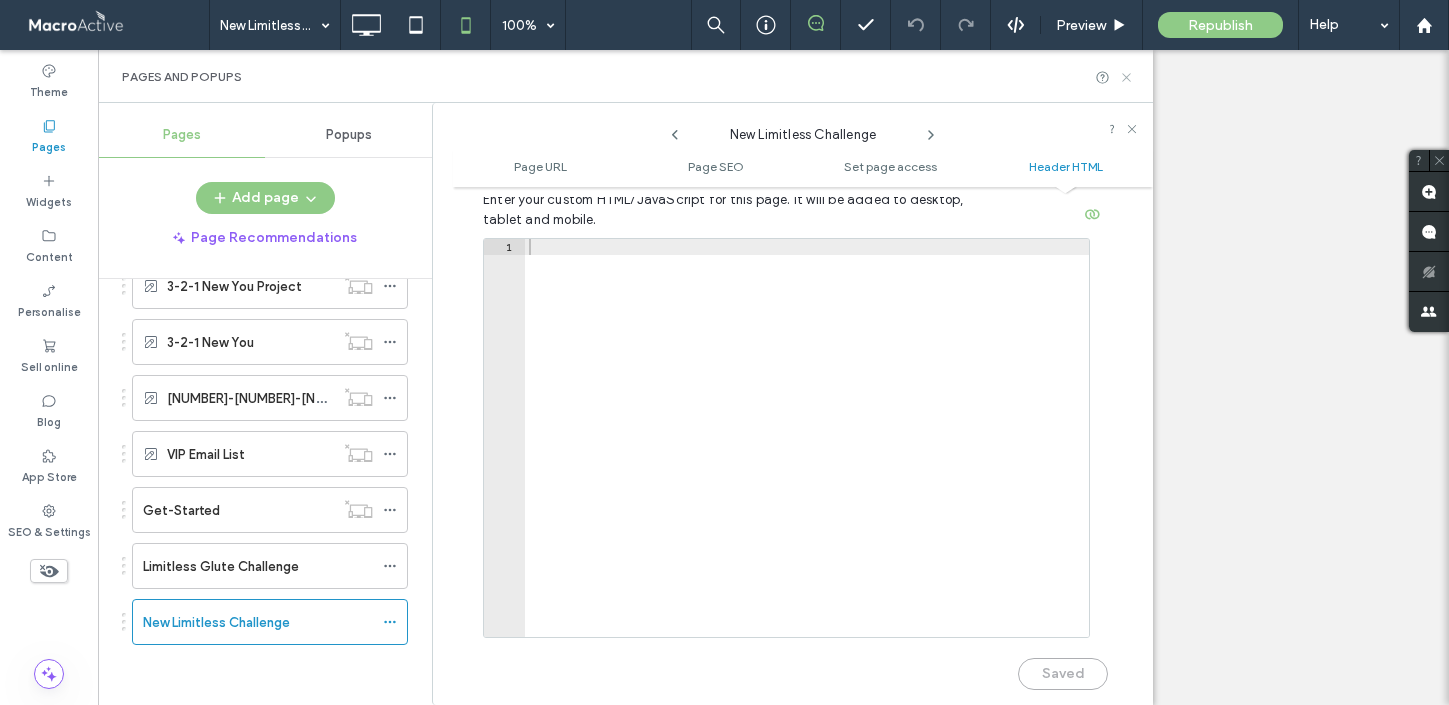 click 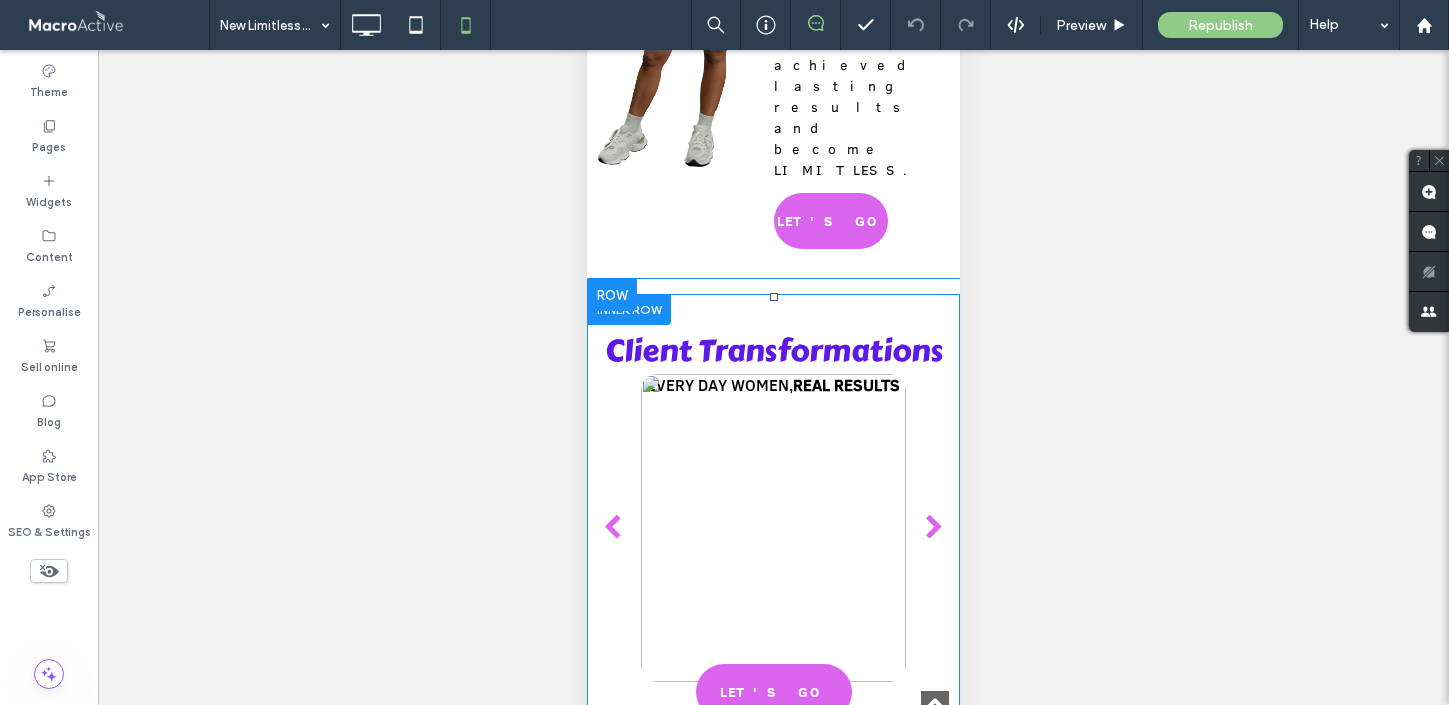 scroll, scrollTop: 753, scrollLeft: 0, axis: vertical 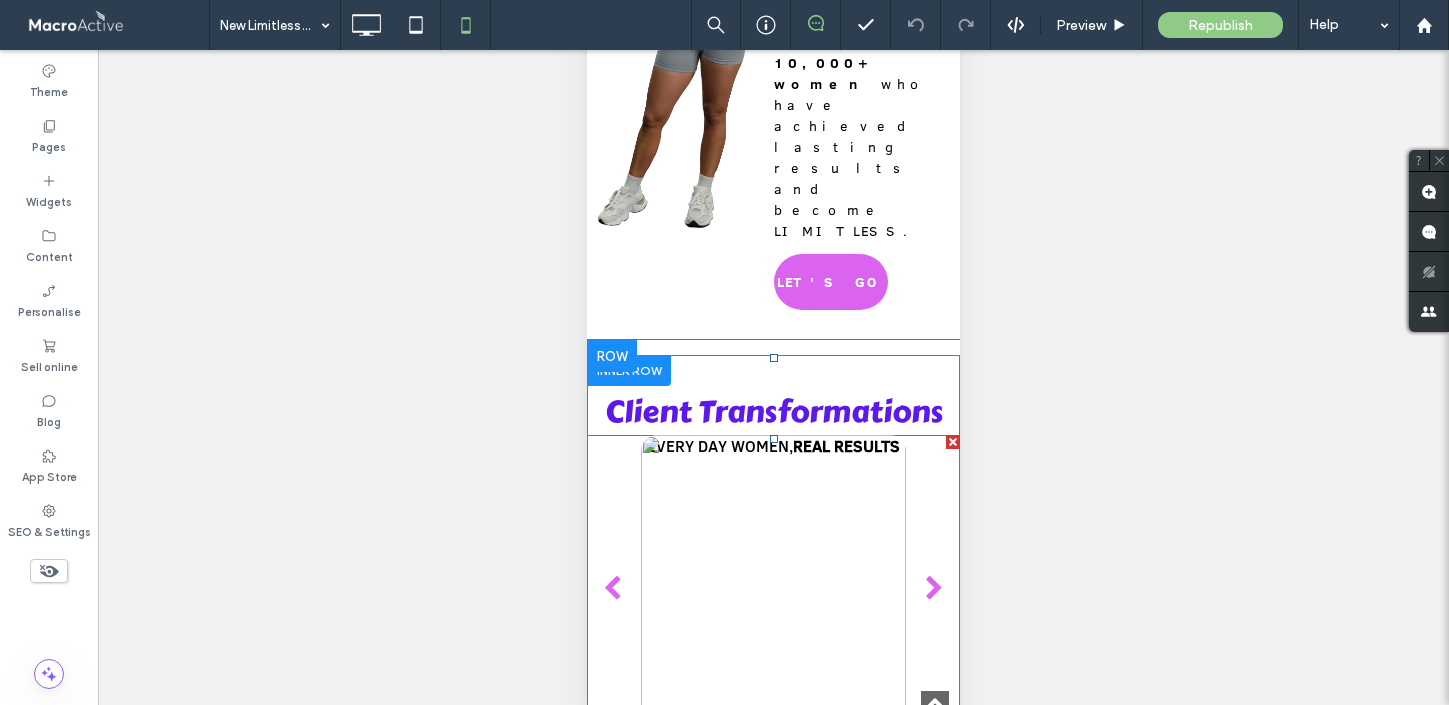 click at bounding box center [774, 589] 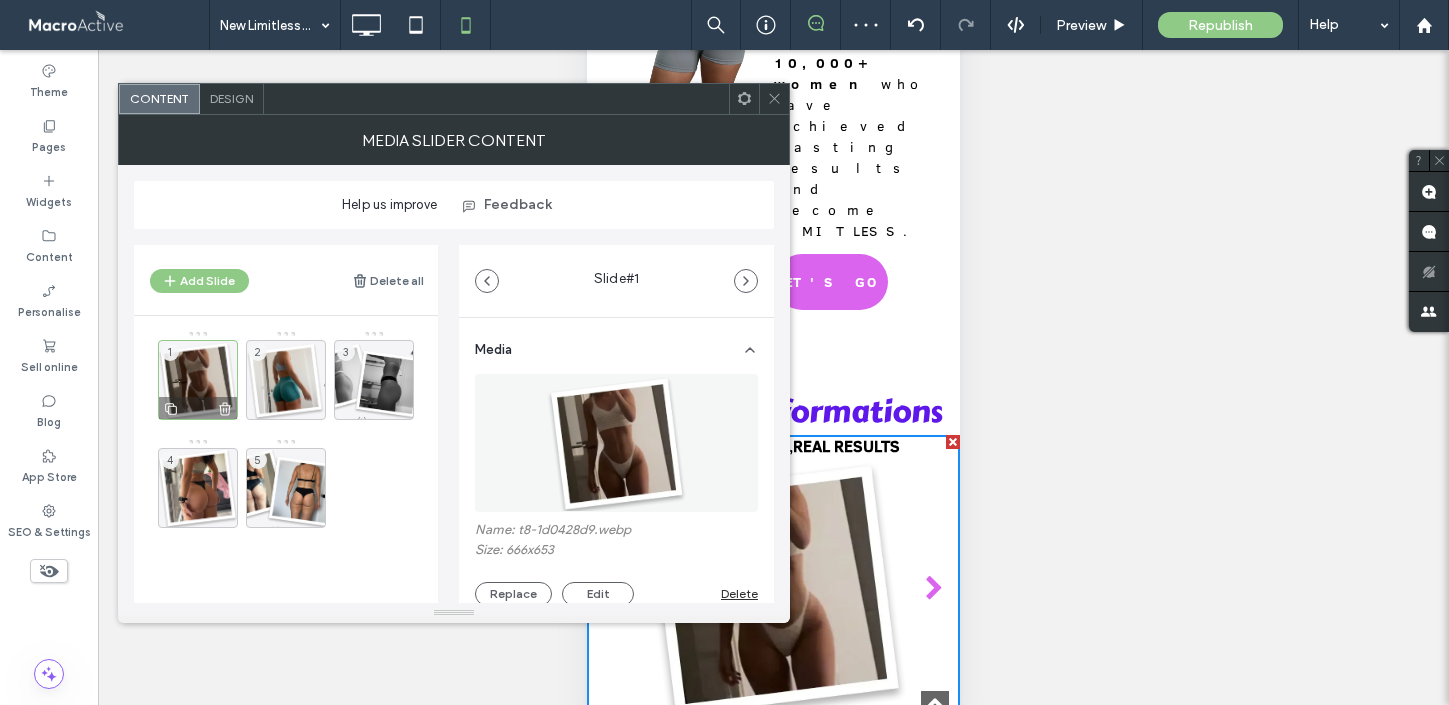 click 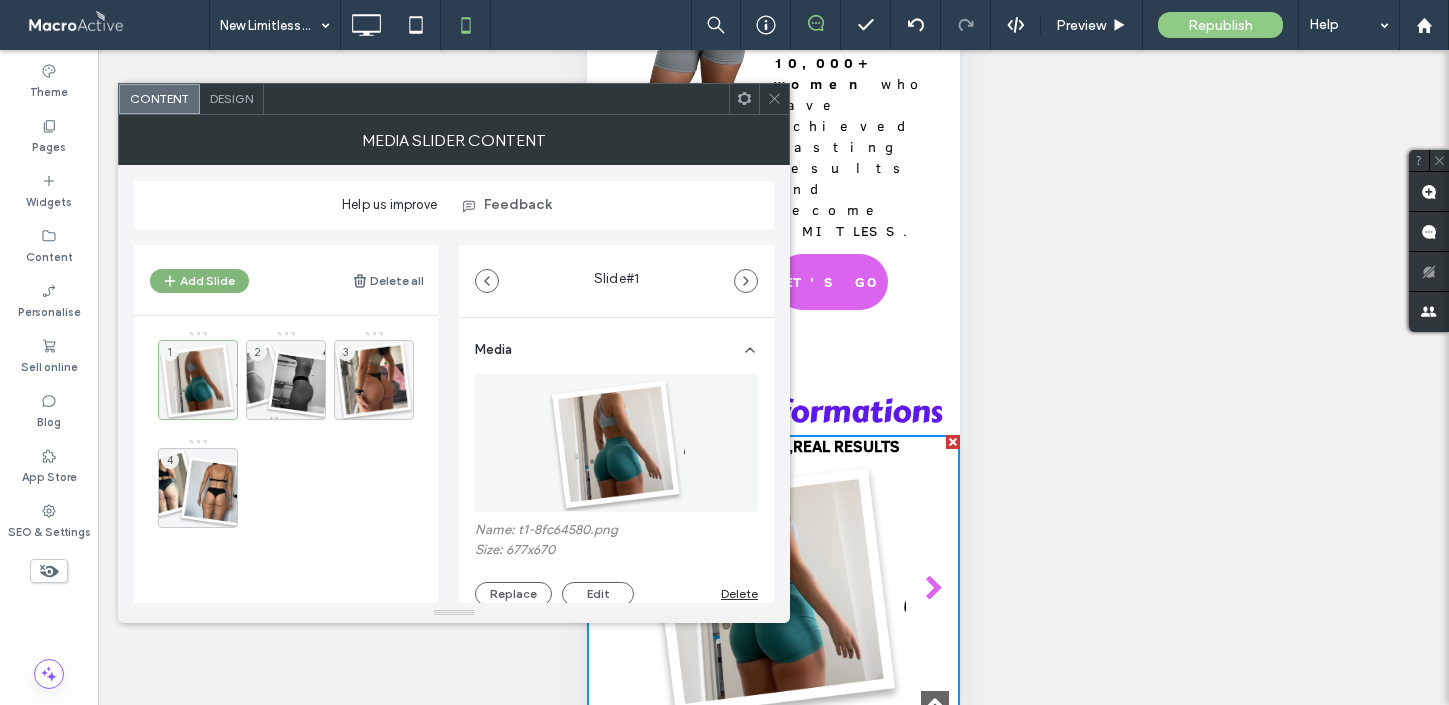click on "Add Slide" at bounding box center (199, 281) 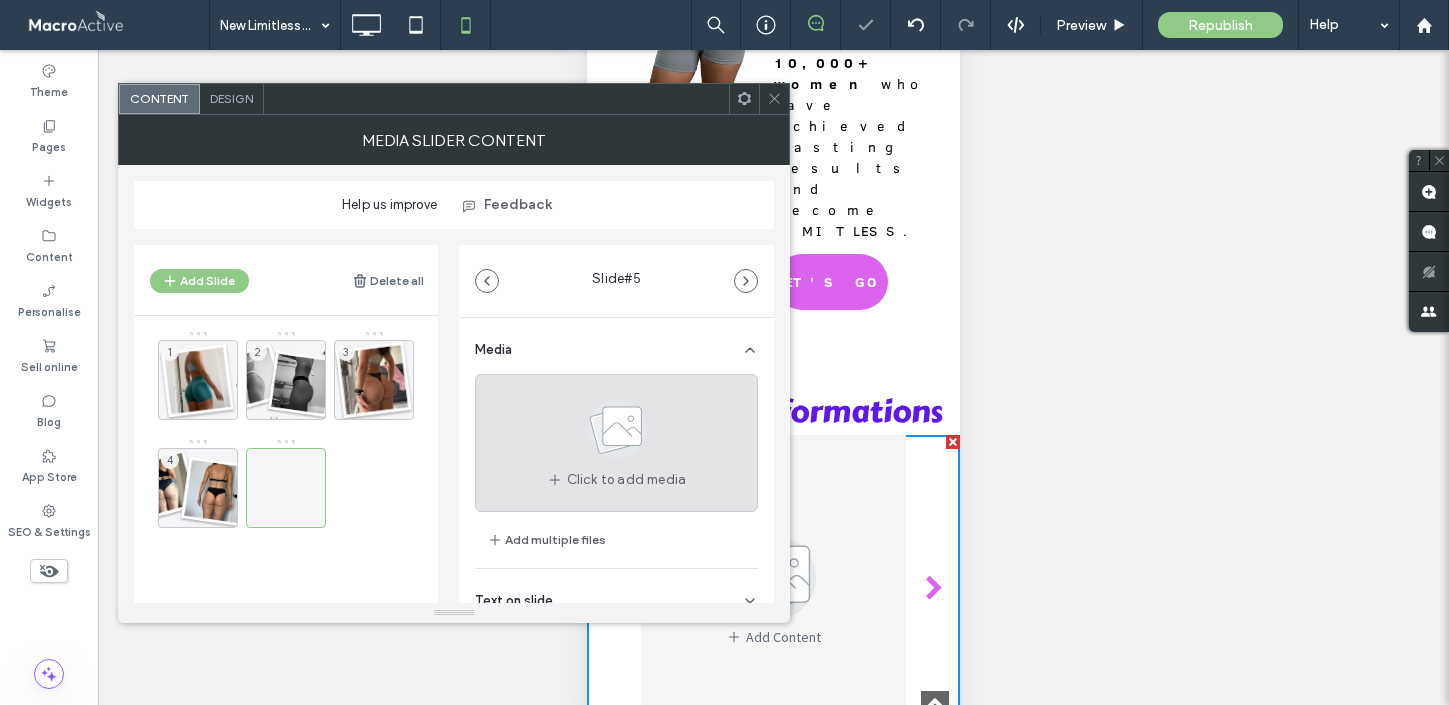 click 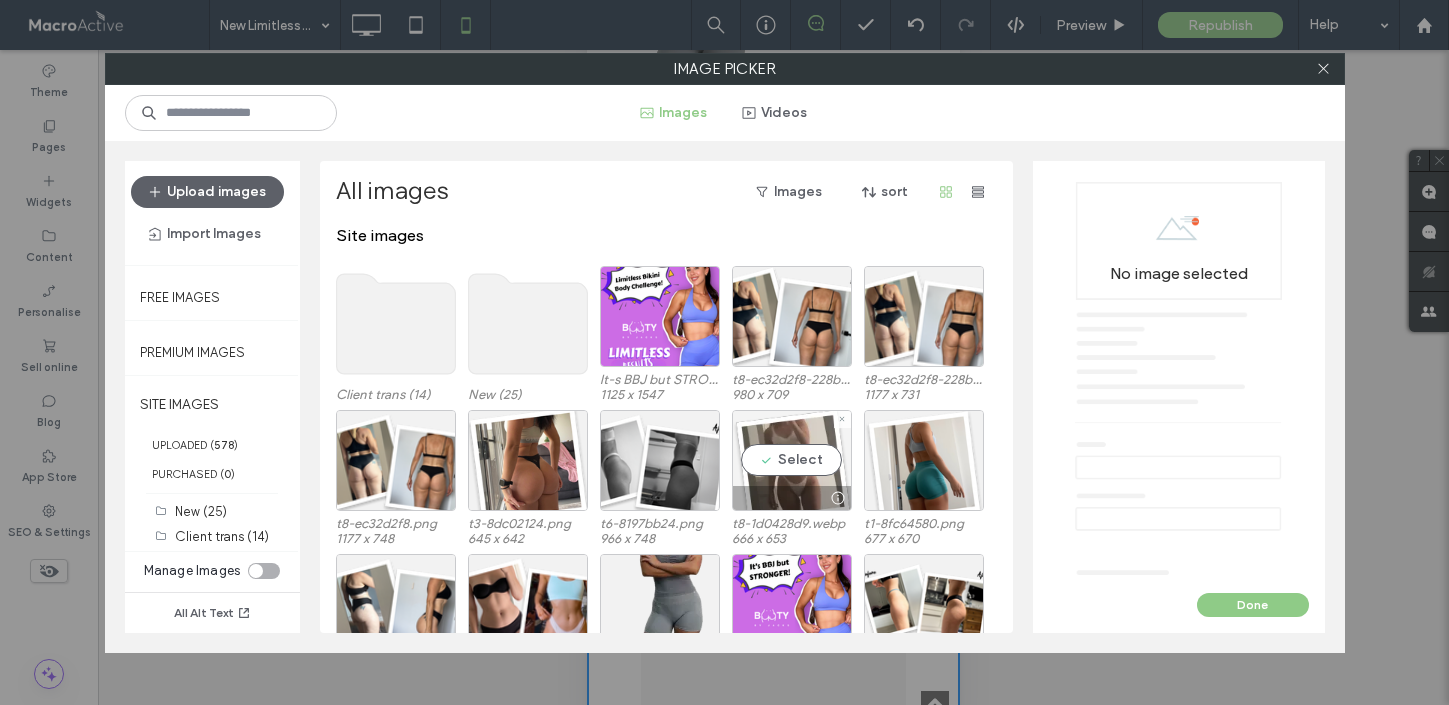 click on "Select" at bounding box center [792, 460] 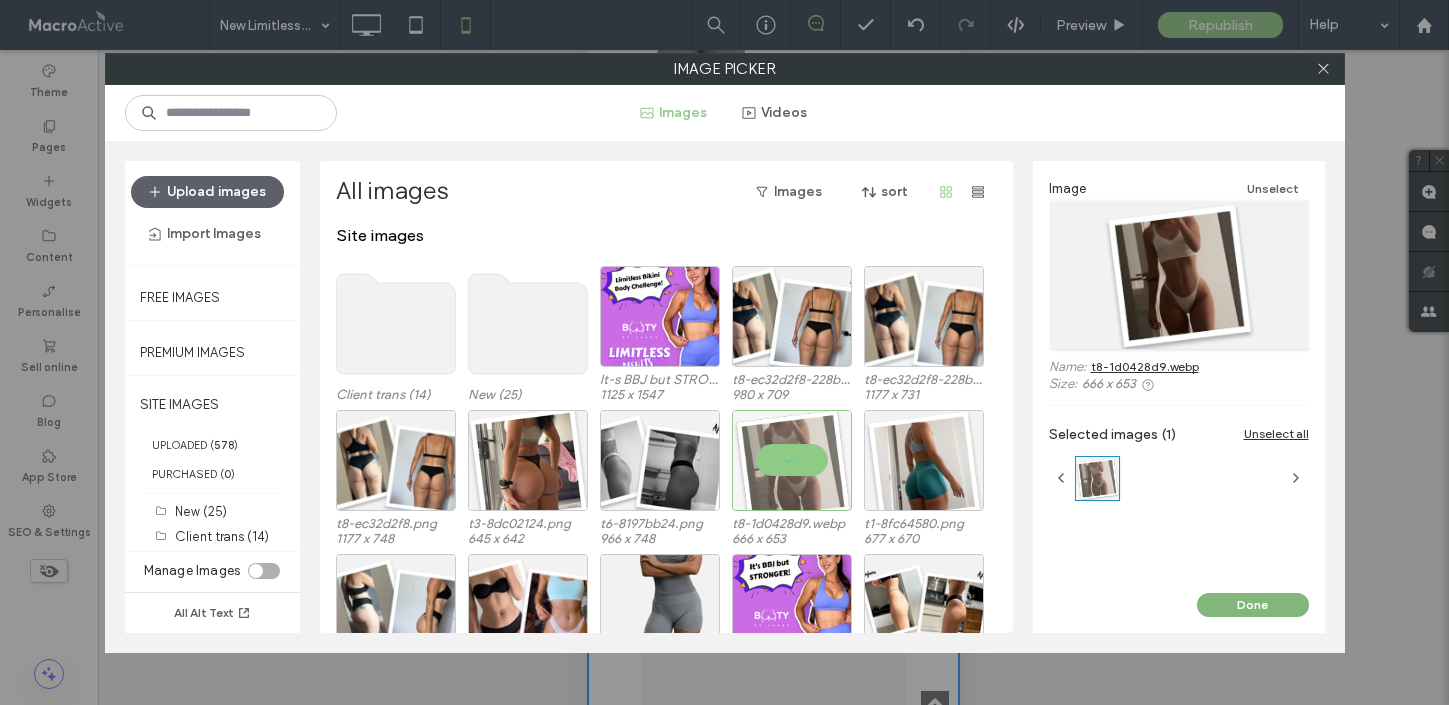 click on "Done" at bounding box center (1253, 605) 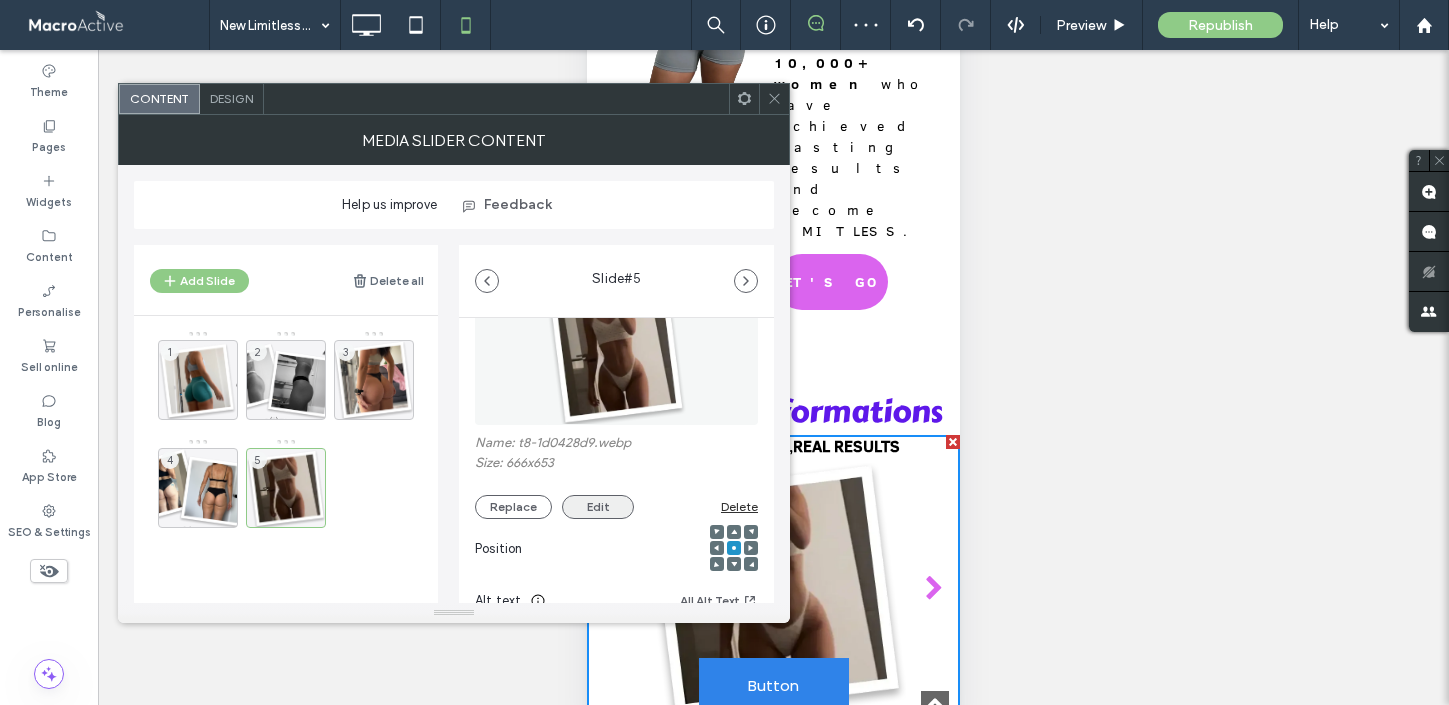 scroll, scrollTop: 164, scrollLeft: 0, axis: vertical 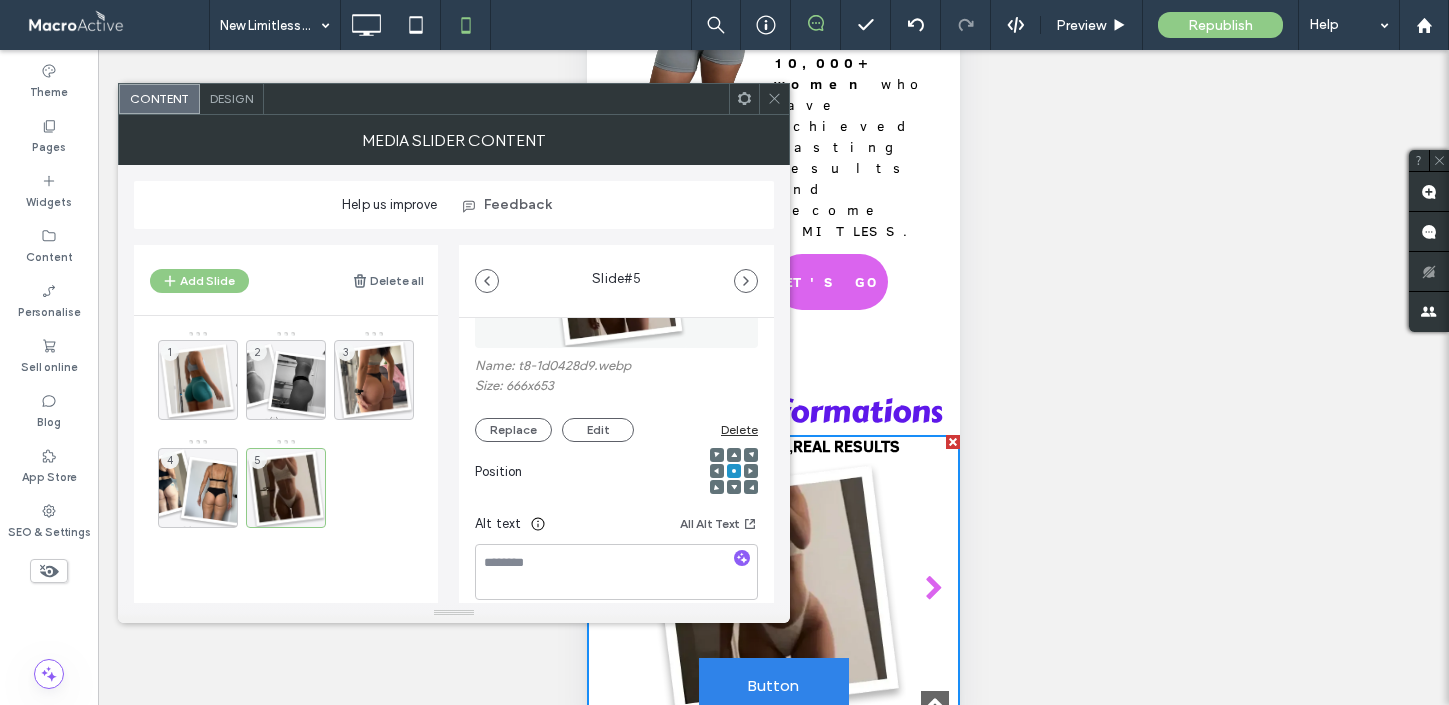 click 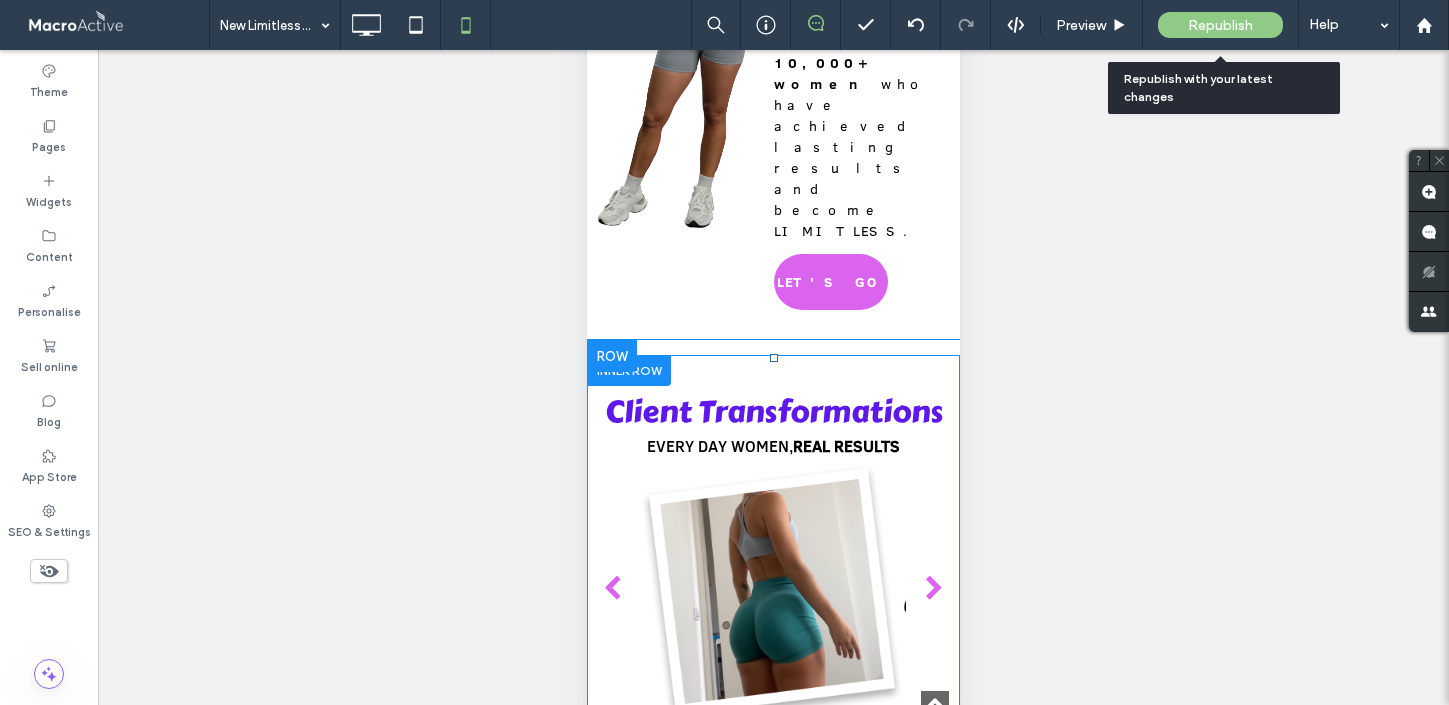 click on "Republish" at bounding box center [1220, 25] 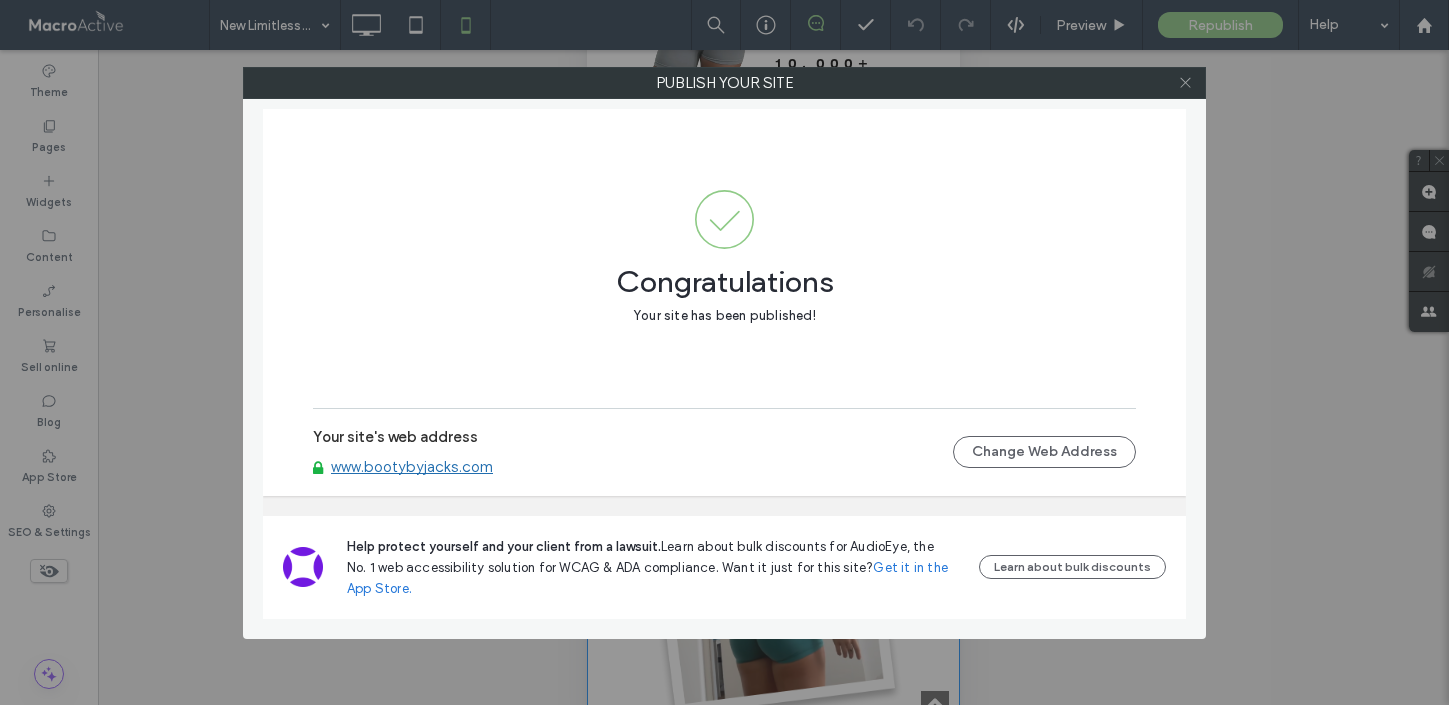 click 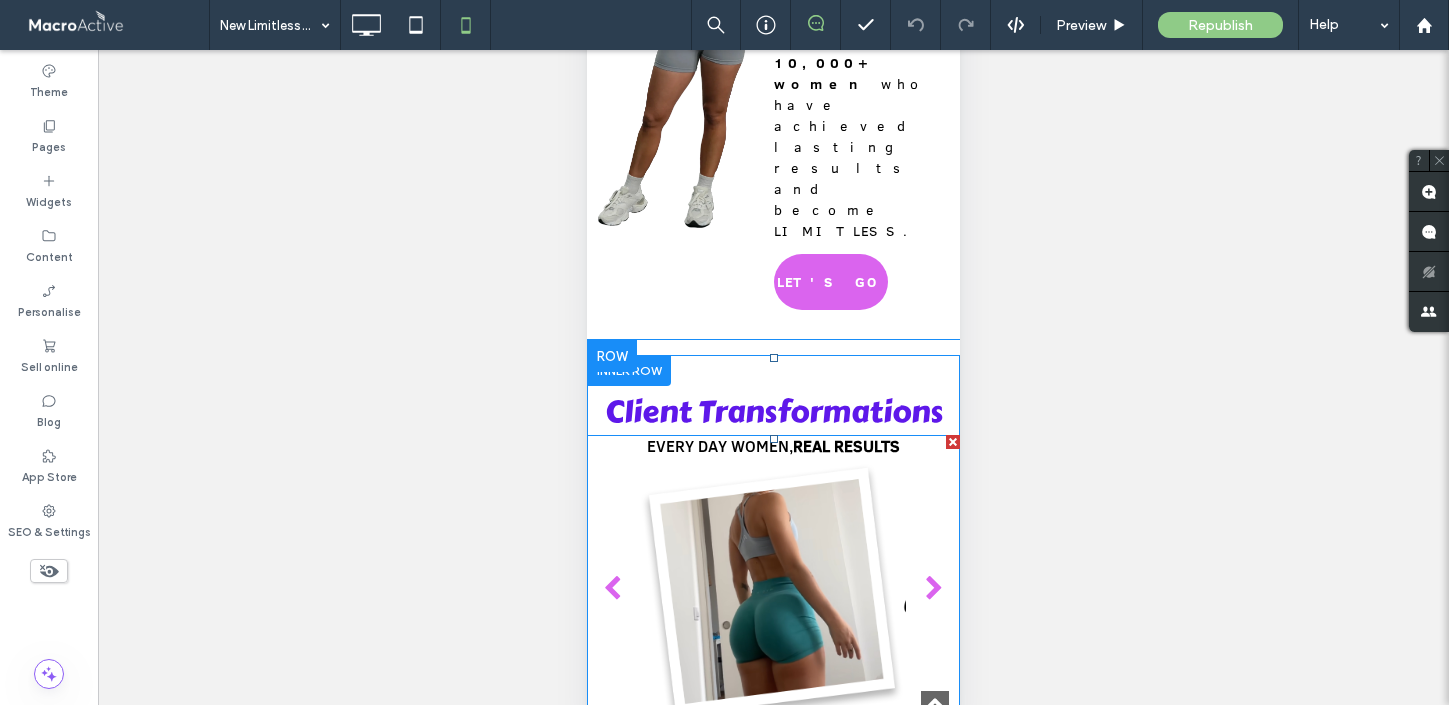 click at bounding box center (774, 589) 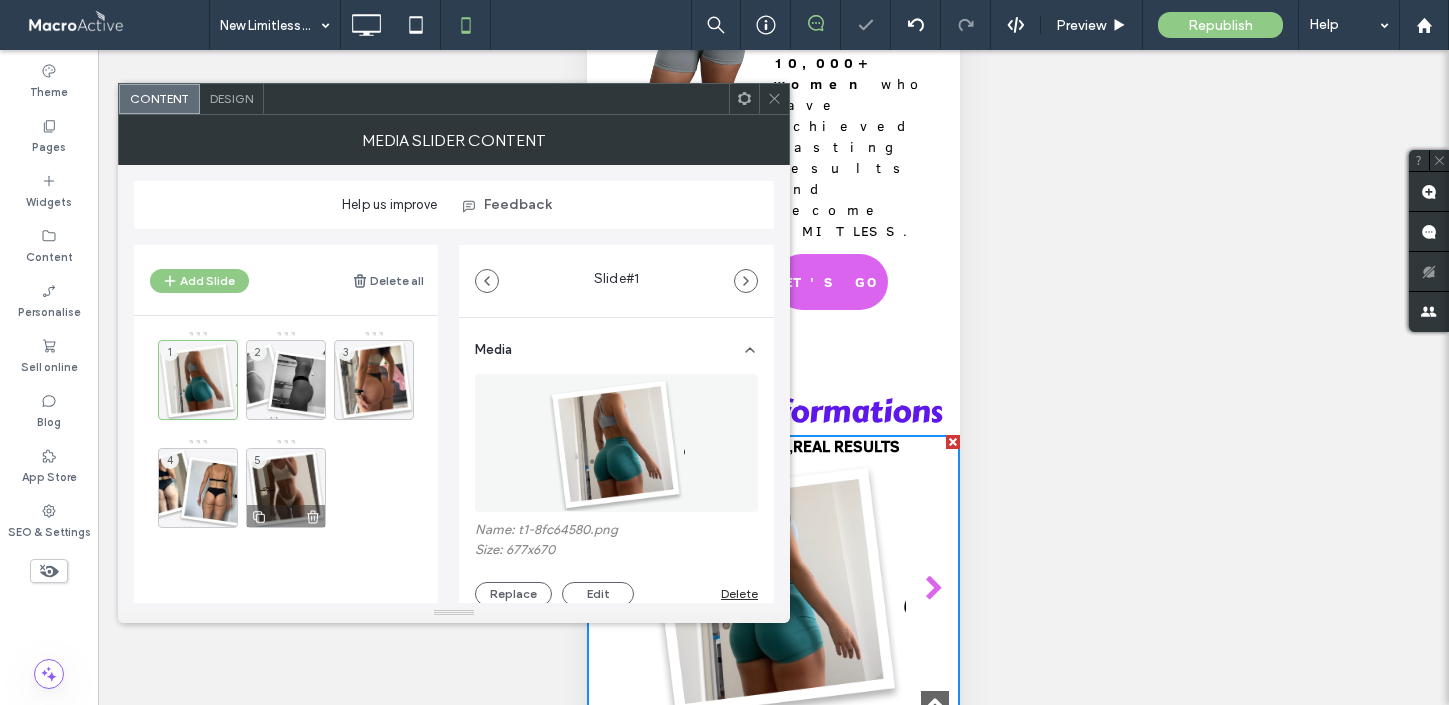 click on "5" at bounding box center (286, 488) 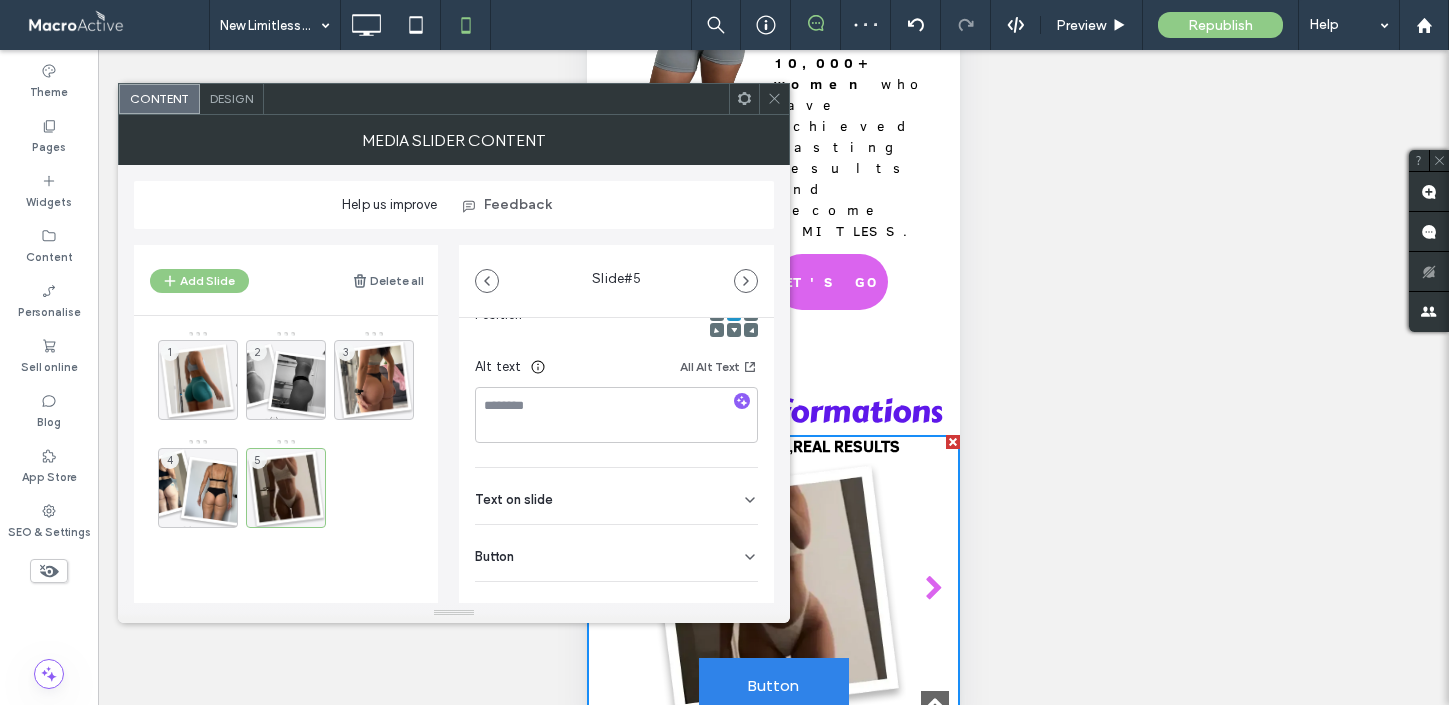 scroll, scrollTop: 349, scrollLeft: 0, axis: vertical 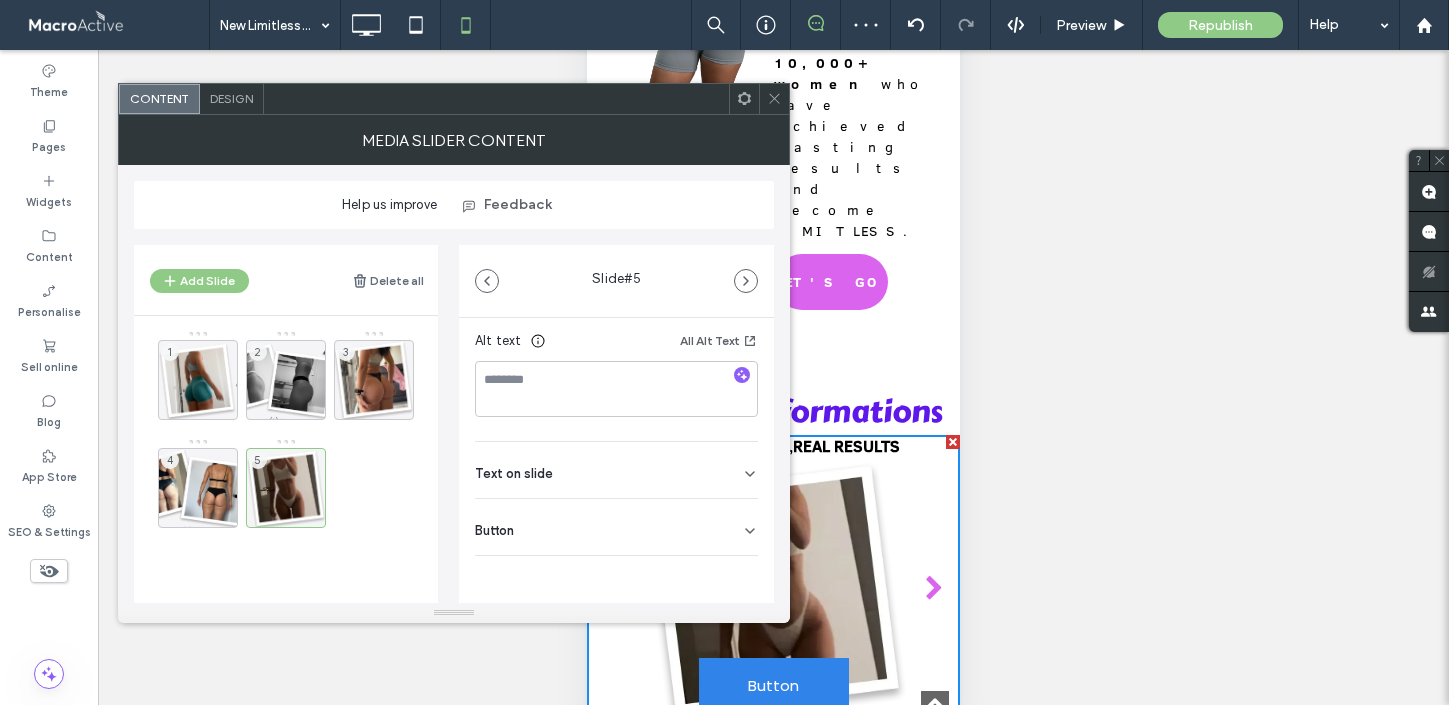 click 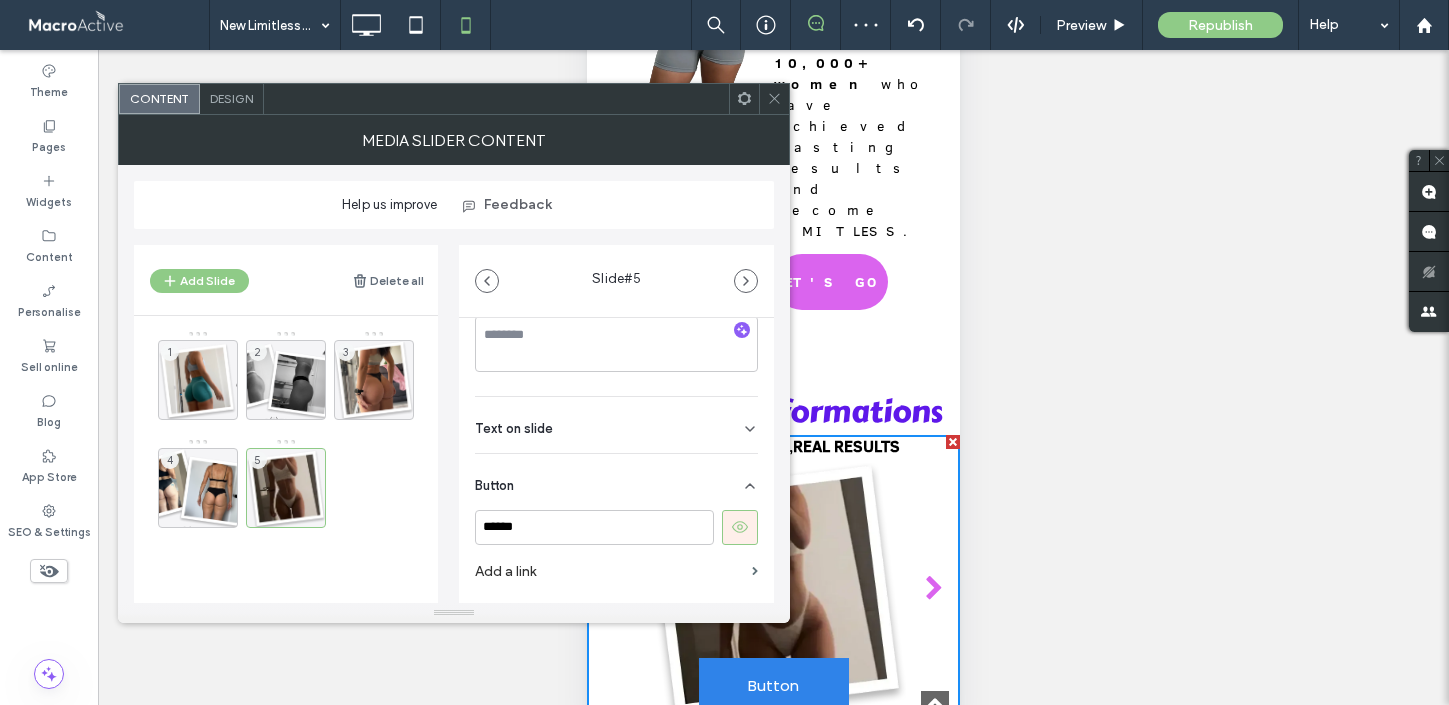 scroll, scrollTop: 444, scrollLeft: 0, axis: vertical 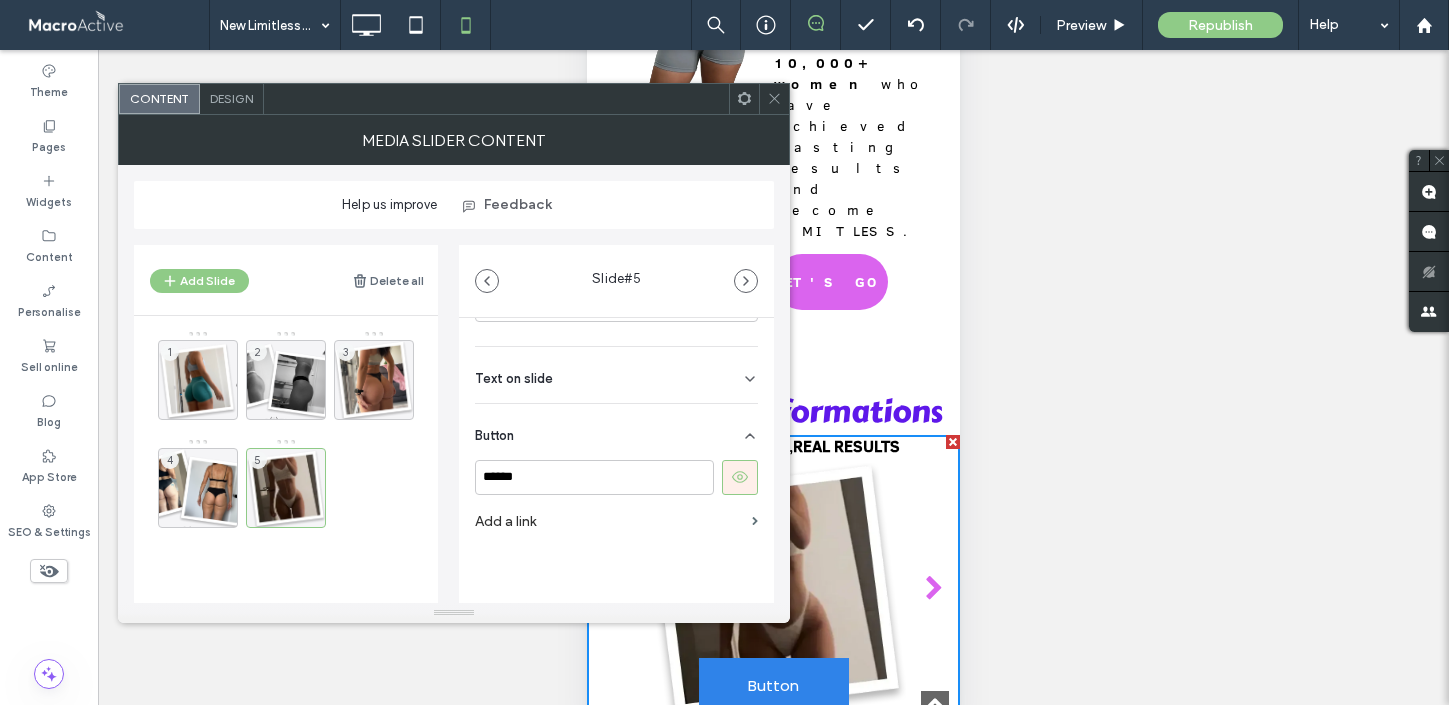click 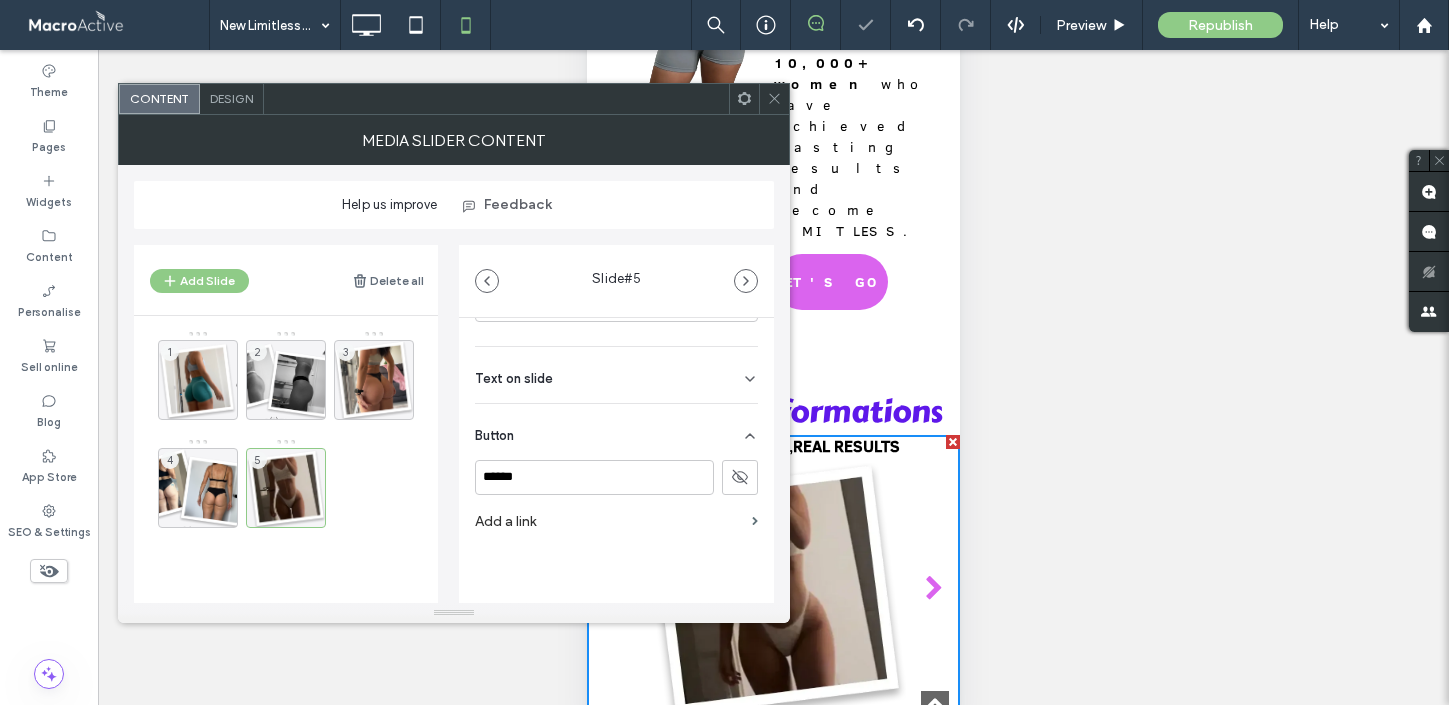 click at bounding box center (774, 99) 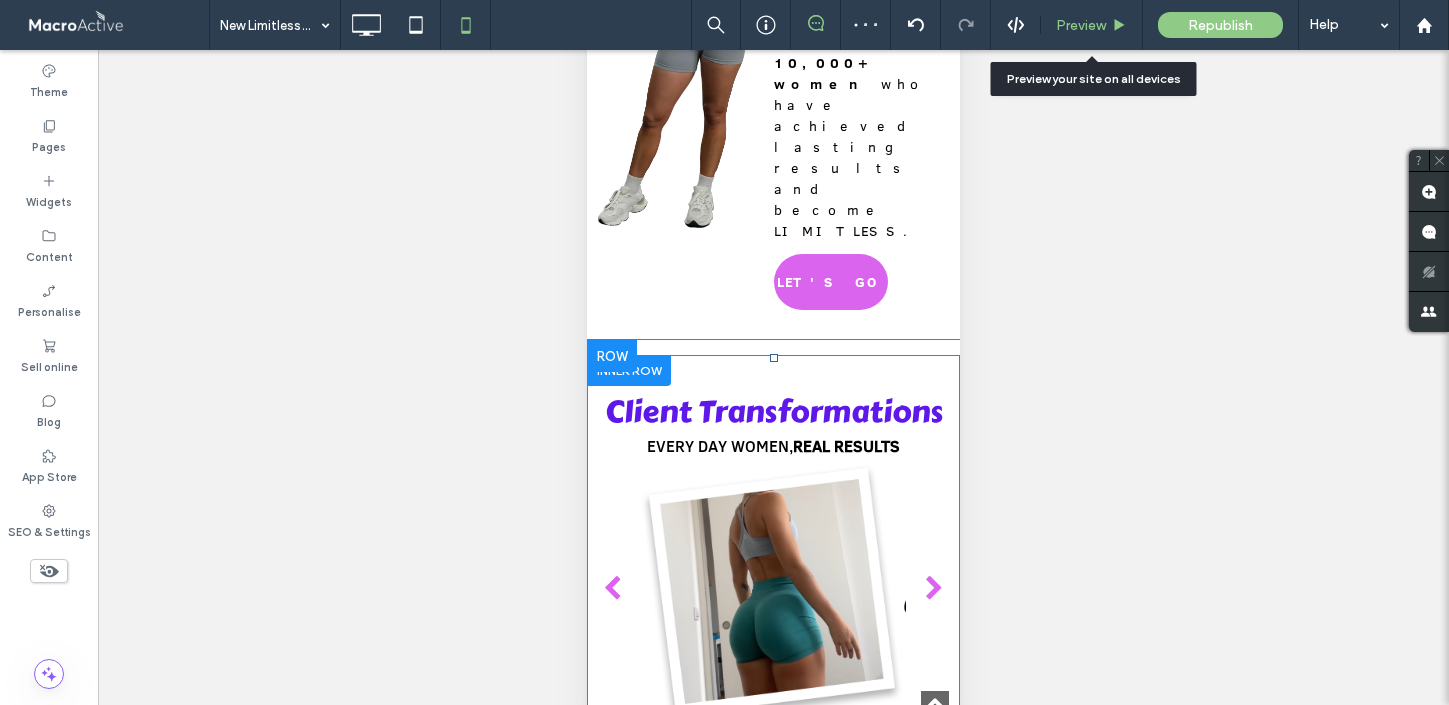click on "Preview" at bounding box center [1081, 25] 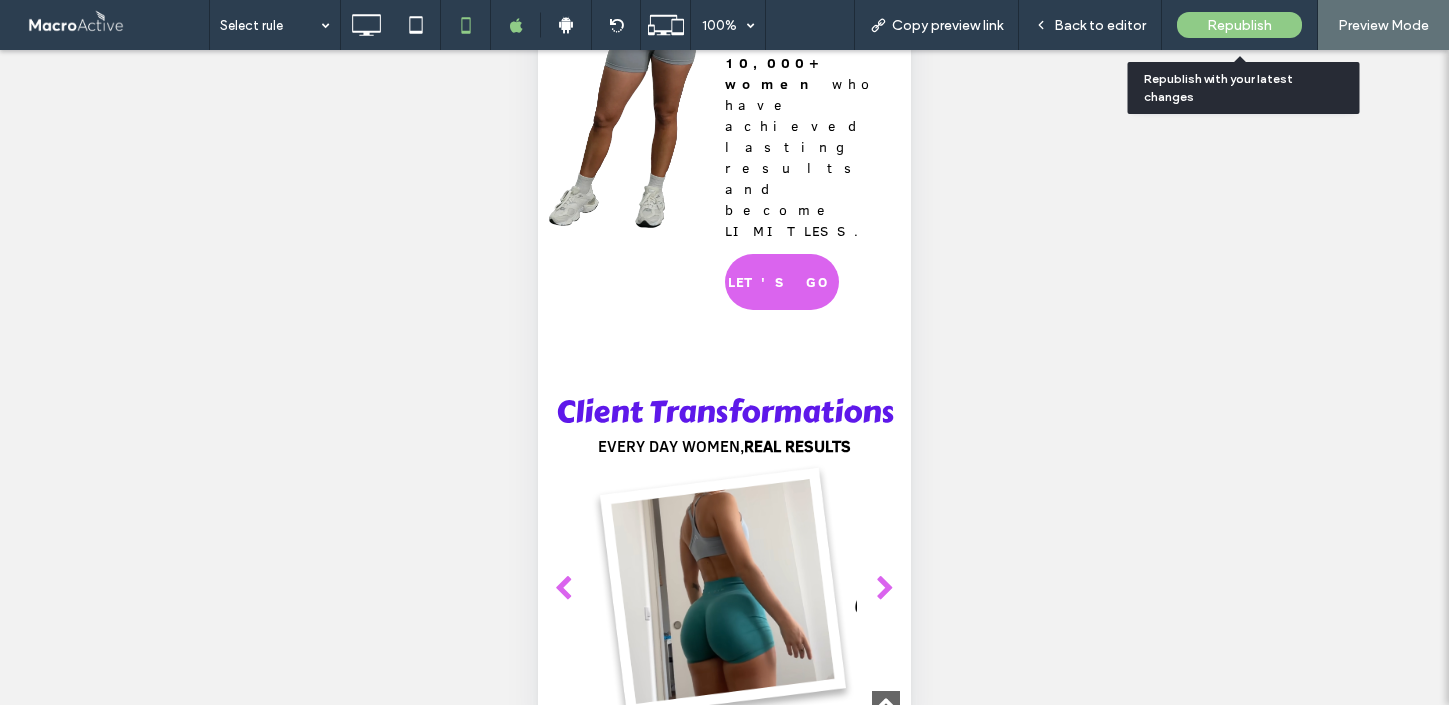 click on "Republish" at bounding box center [1239, 25] 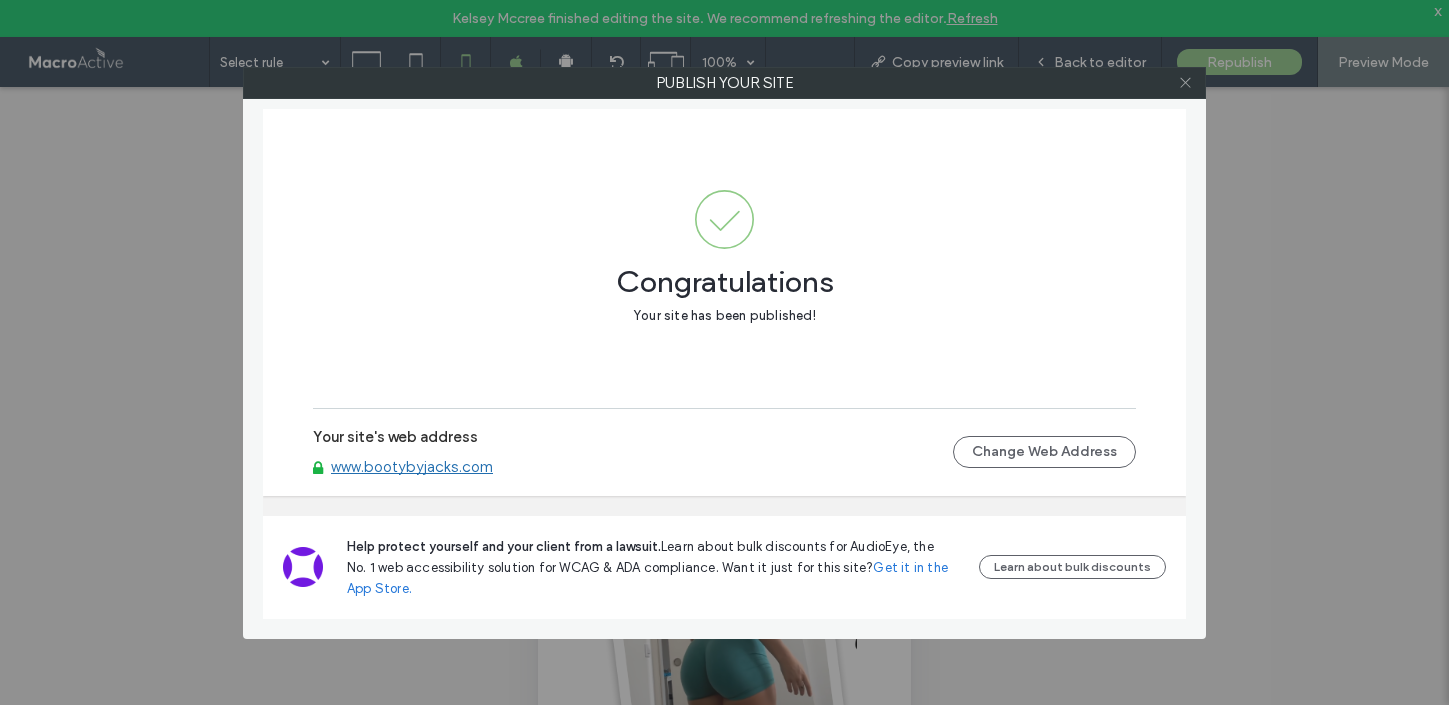 click 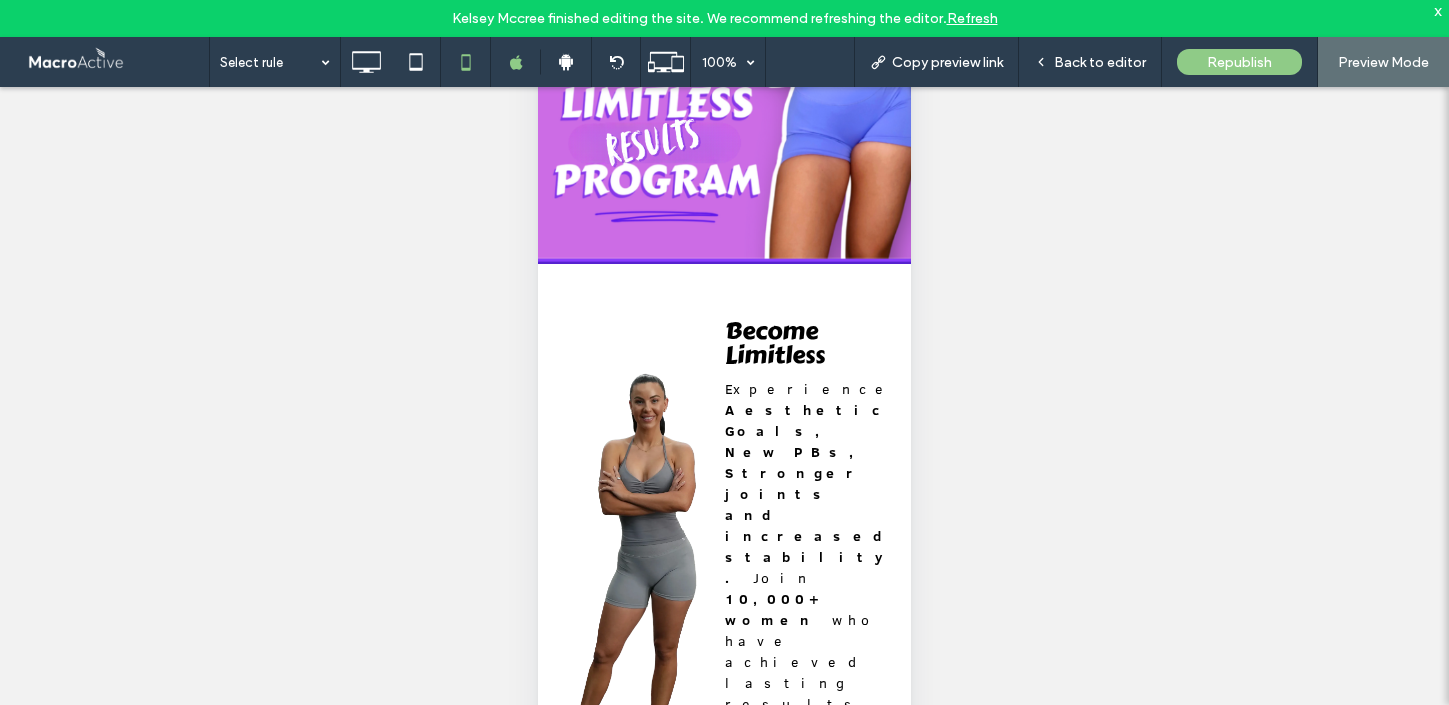scroll, scrollTop: 0, scrollLeft: 0, axis: both 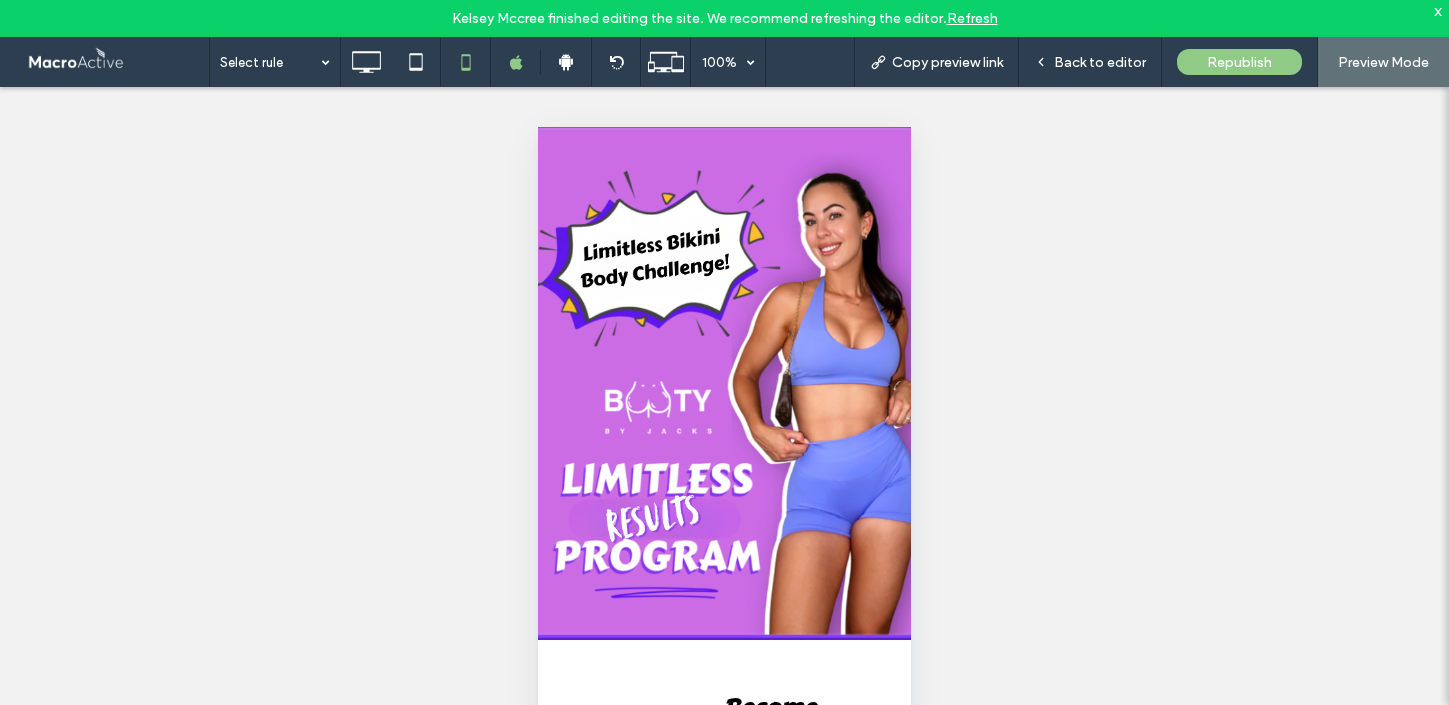 click at bounding box center (724, 398) 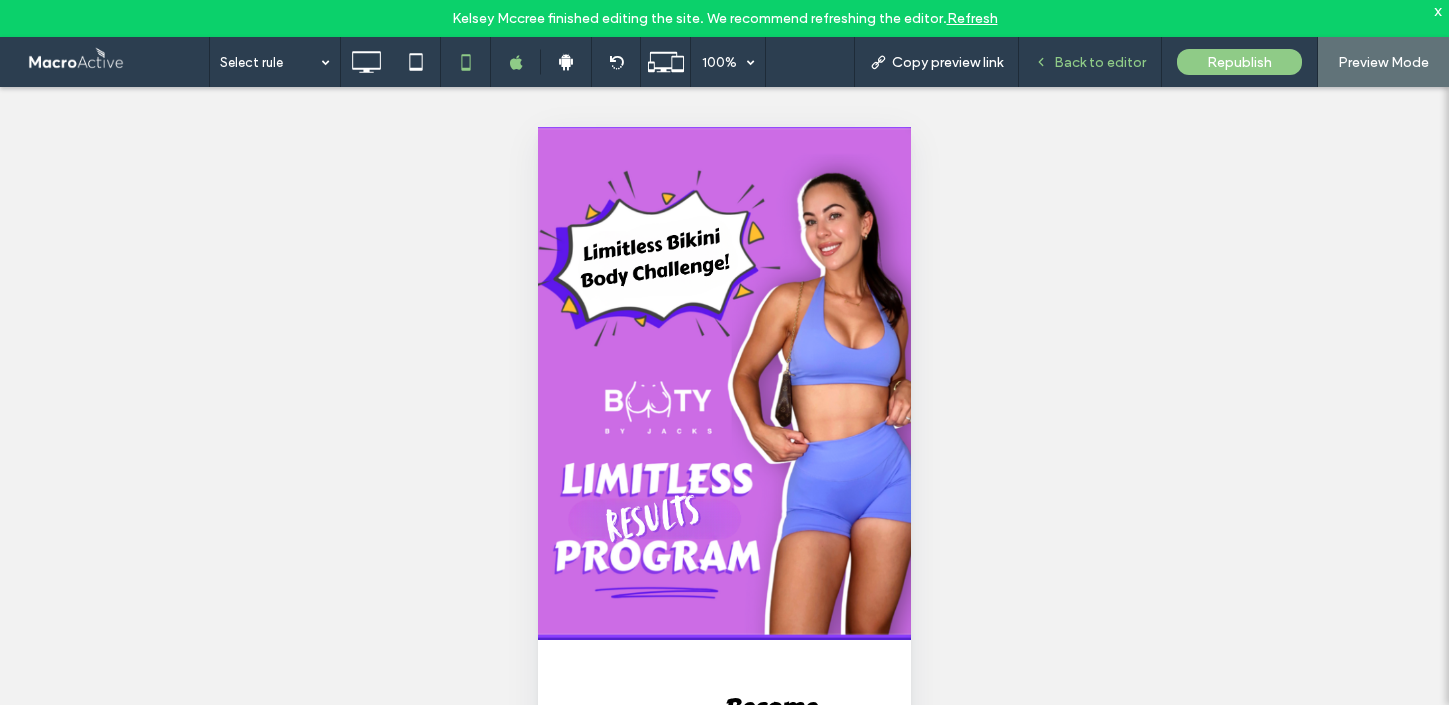 click on "Back to editor" at bounding box center (1100, 62) 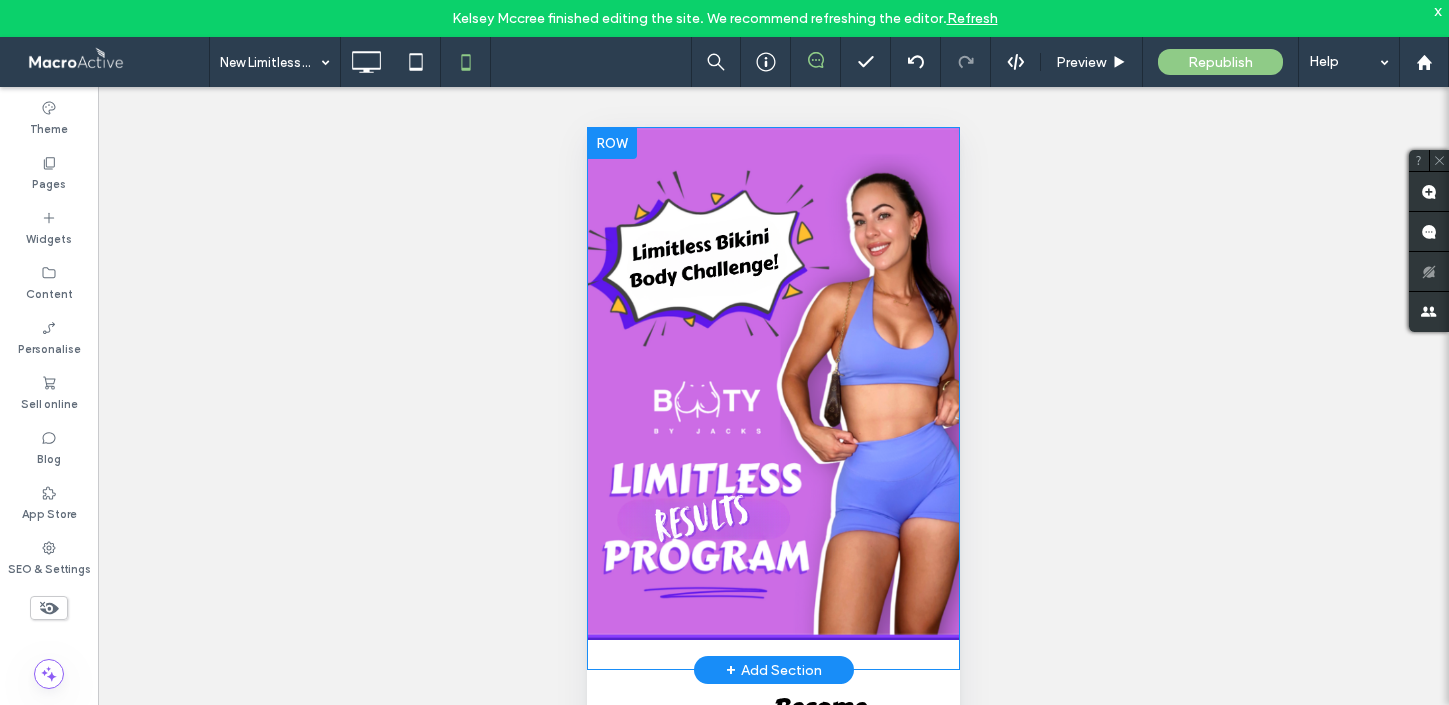 click at bounding box center (612, 143) 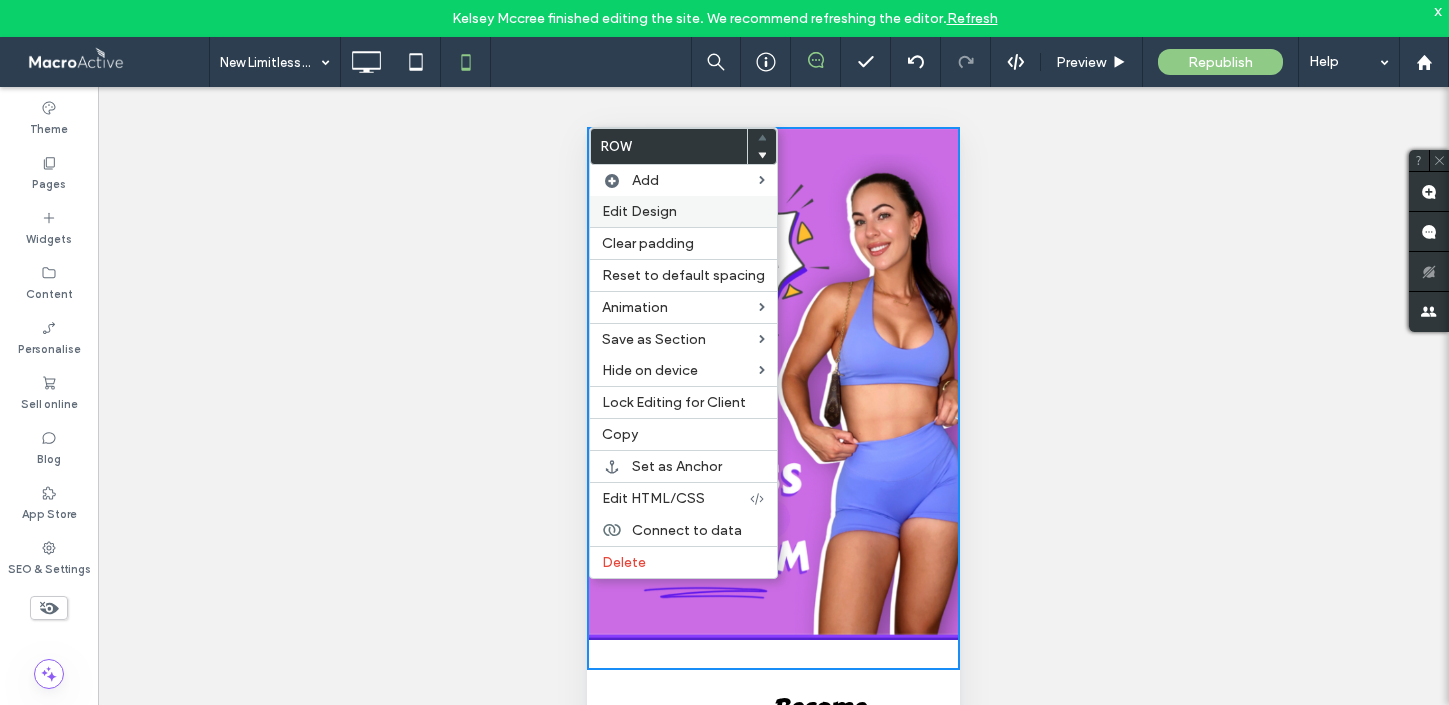 click on "Edit Design" at bounding box center [639, 211] 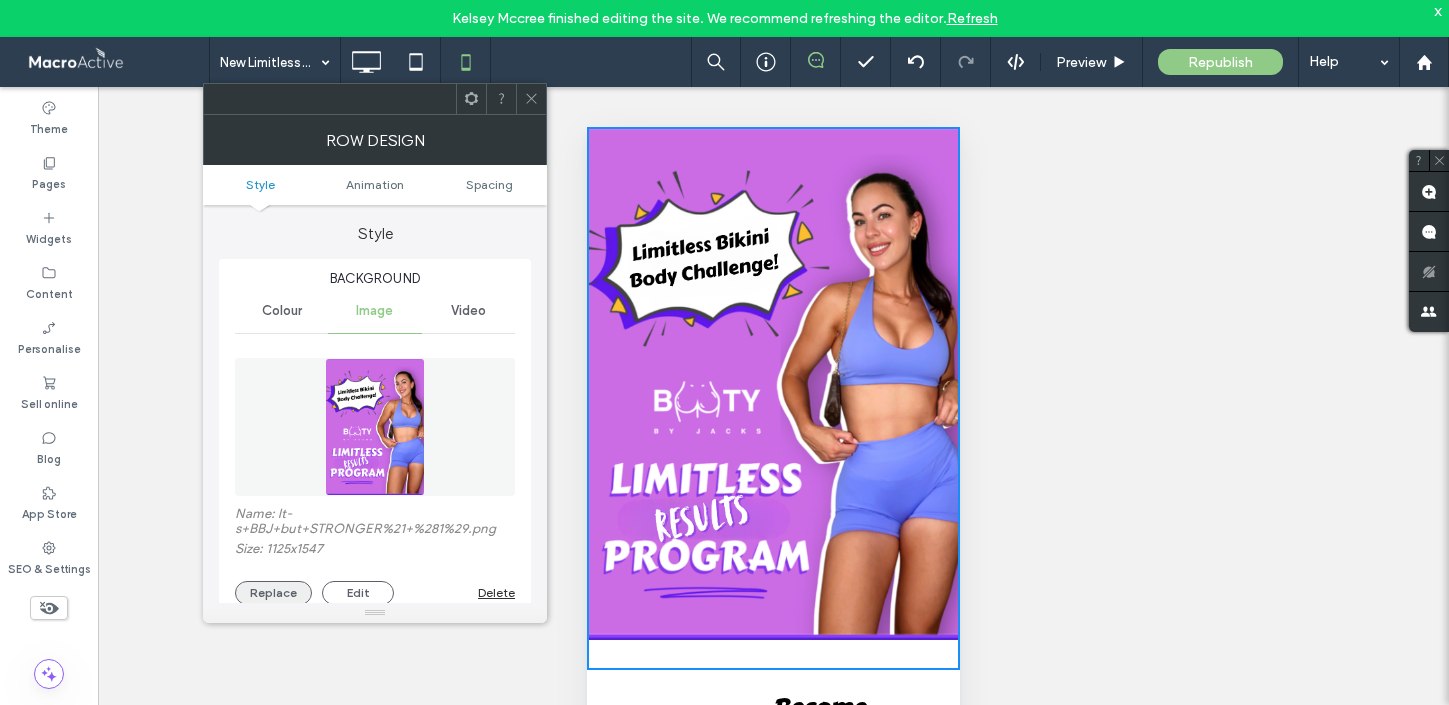 click on "Replace" at bounding box center (273, 593) 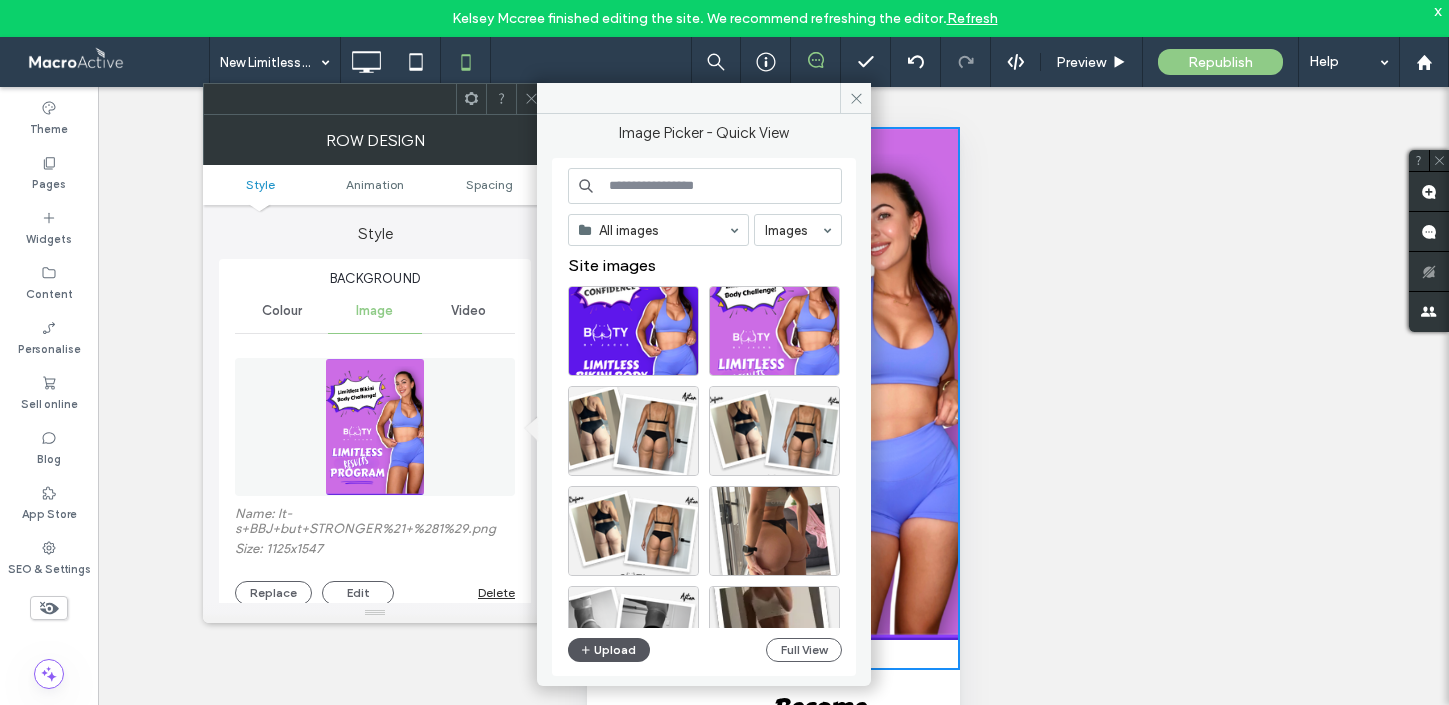 click 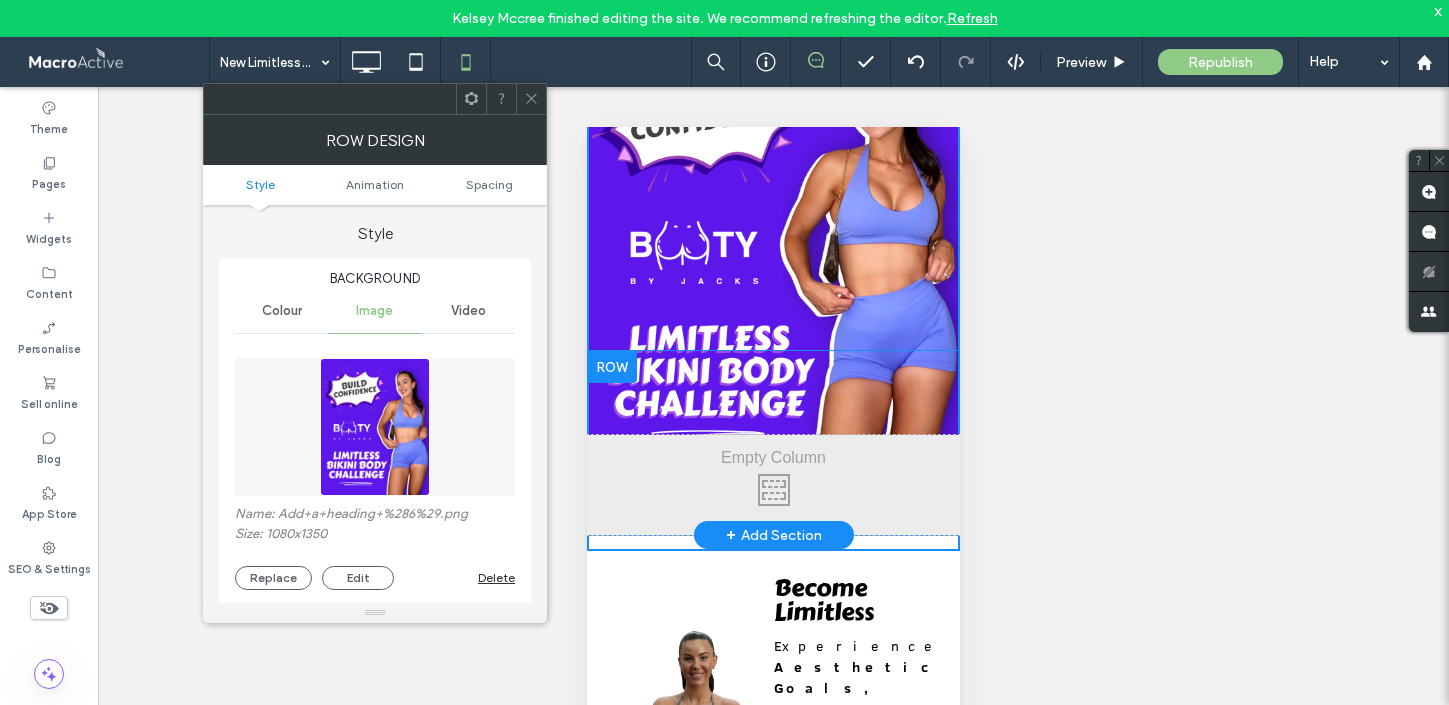 scroll, scrollTop: 161, scrollLeft: 0, axis: vertical 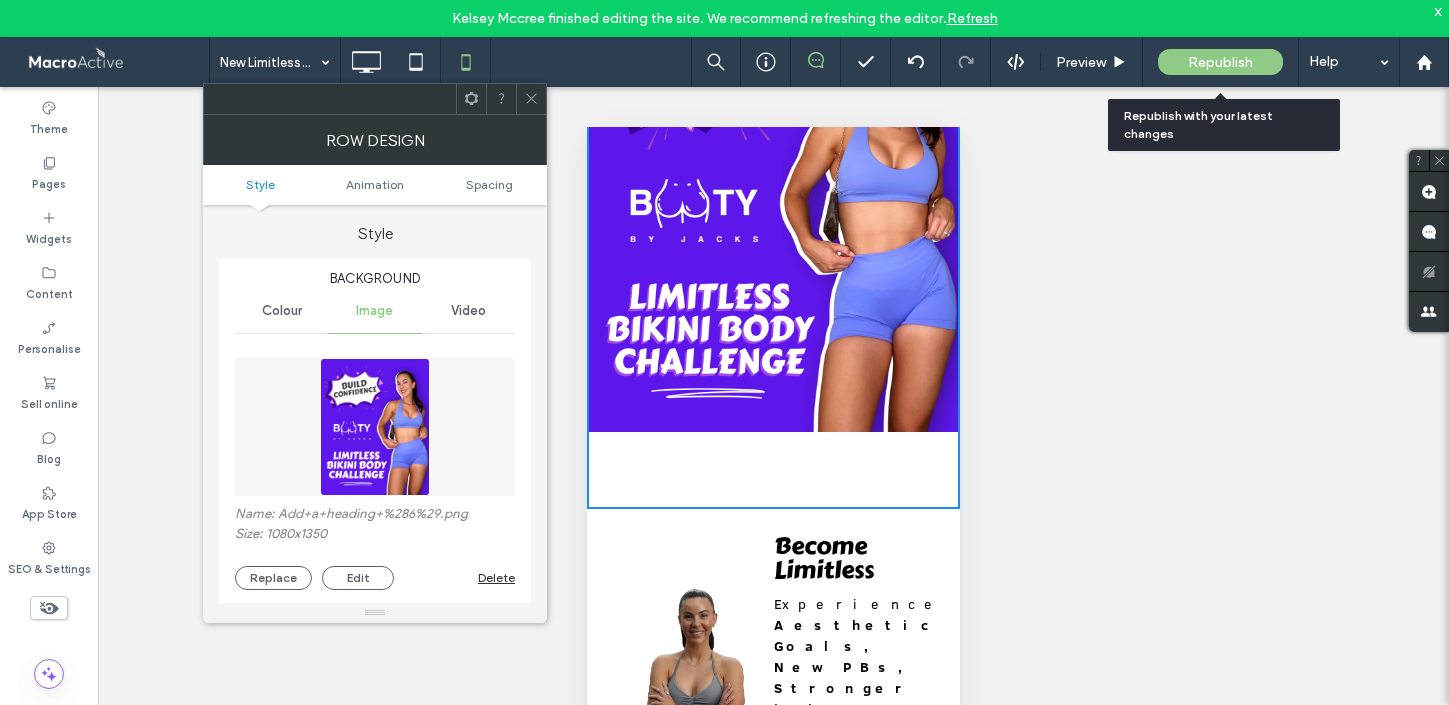 click on "Republish" at bounding box center (1220, 62) 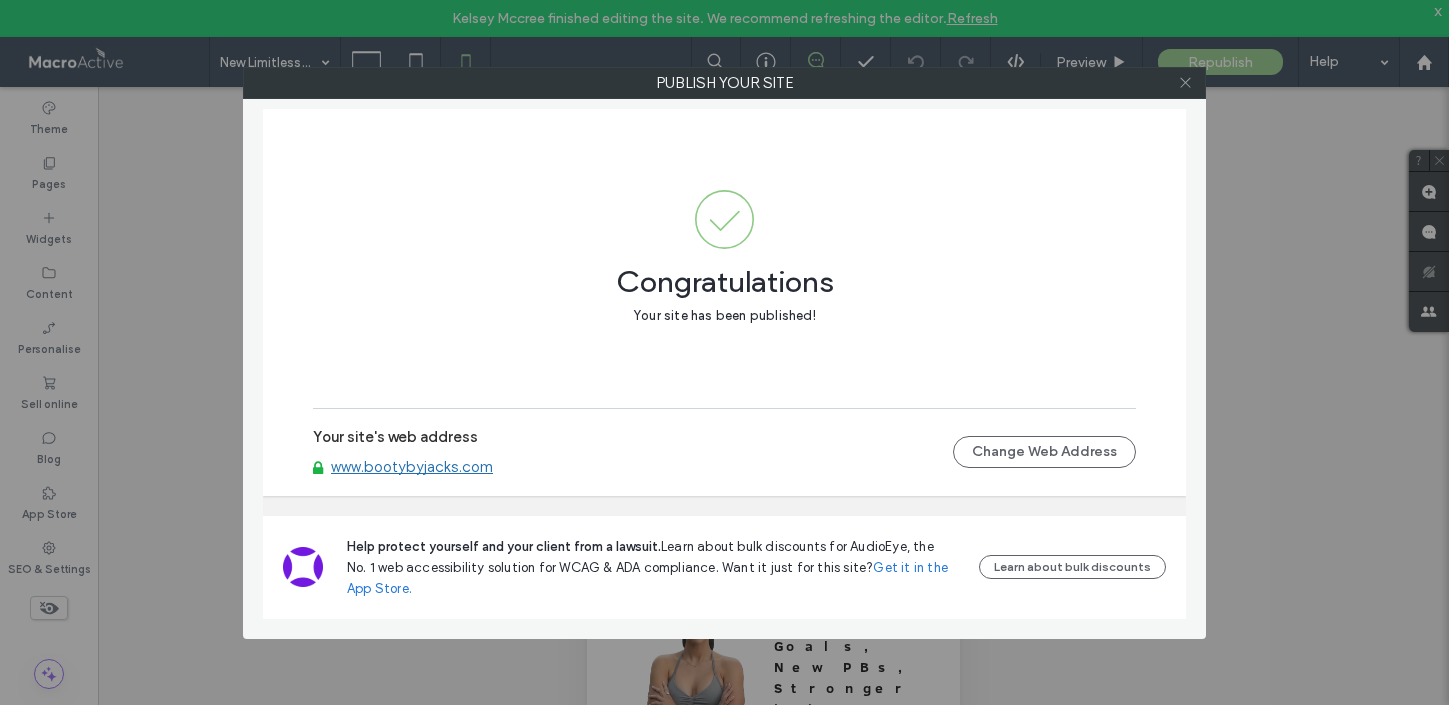 click 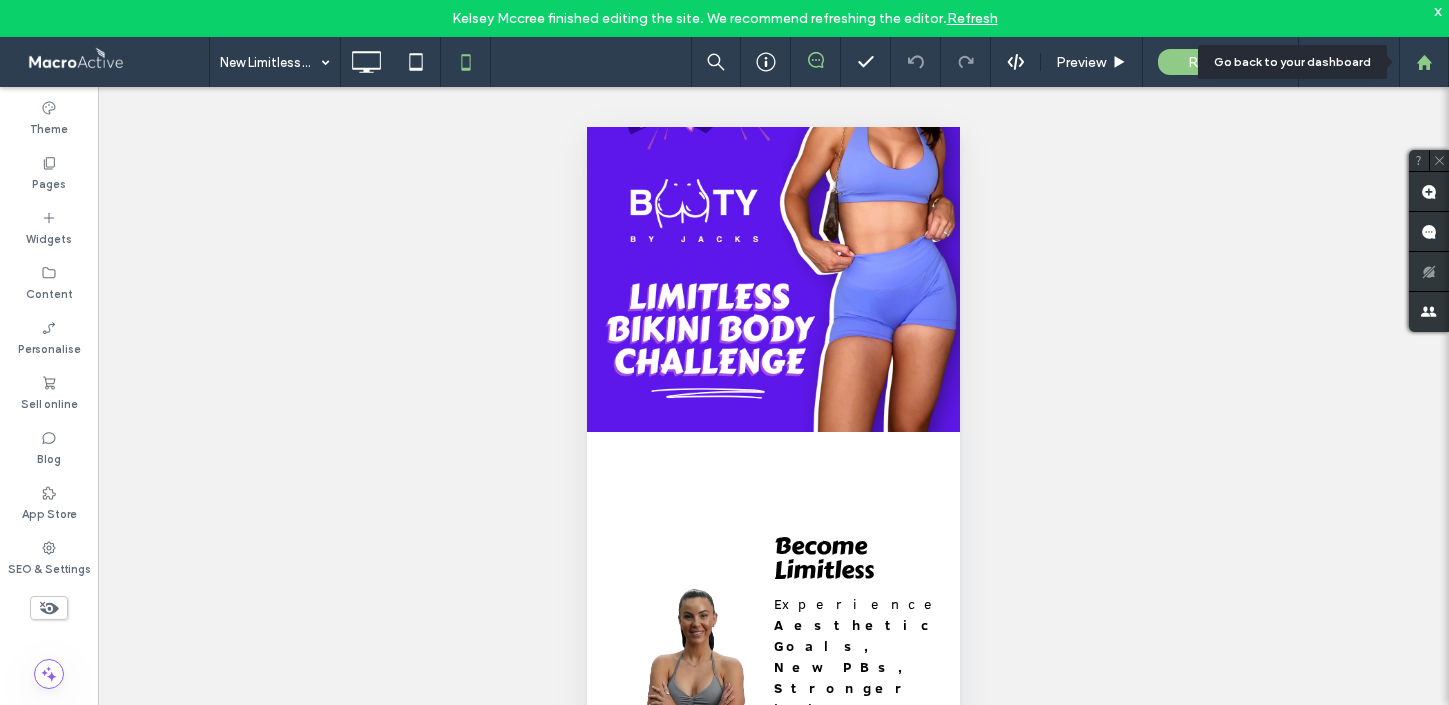 click 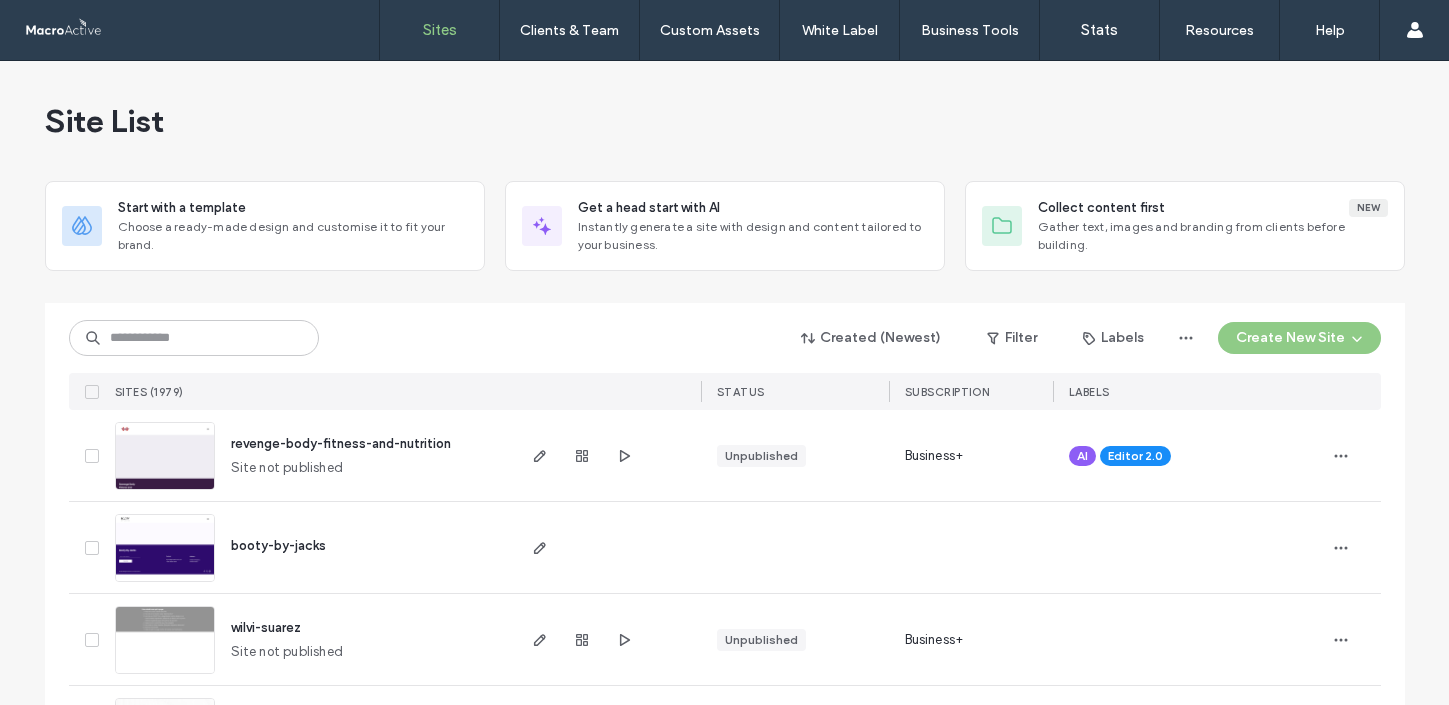 scroll, scrollTop: 0, scrollLeft: 0, axis: both 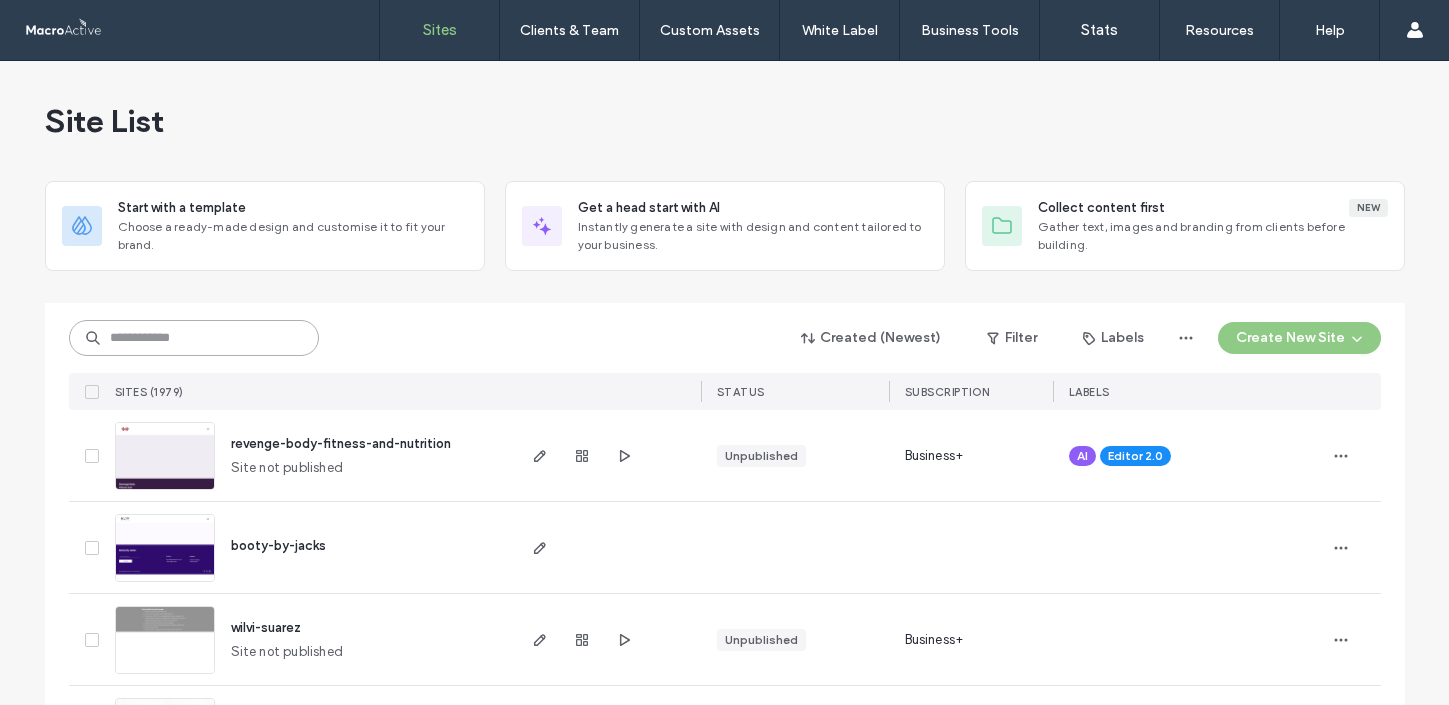 click at bounding box center (194, 338) 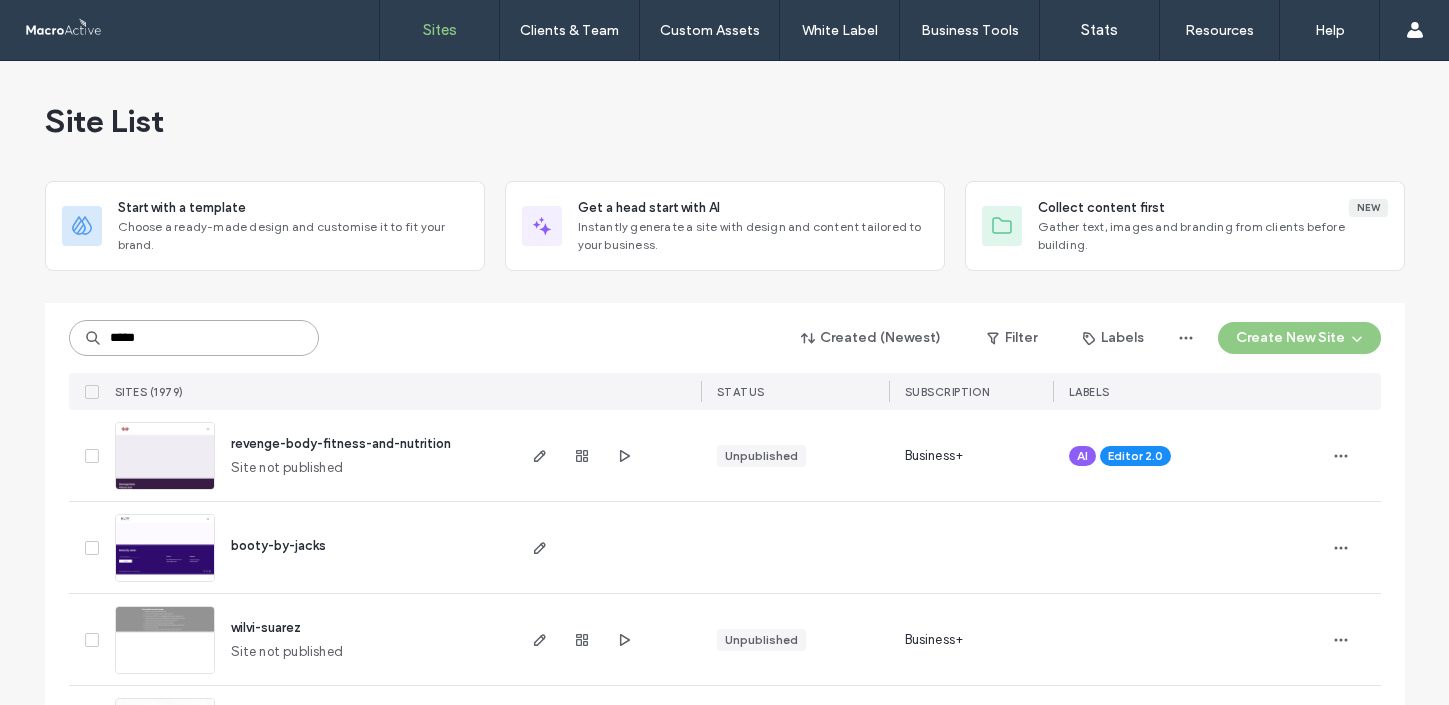 type on "*****" 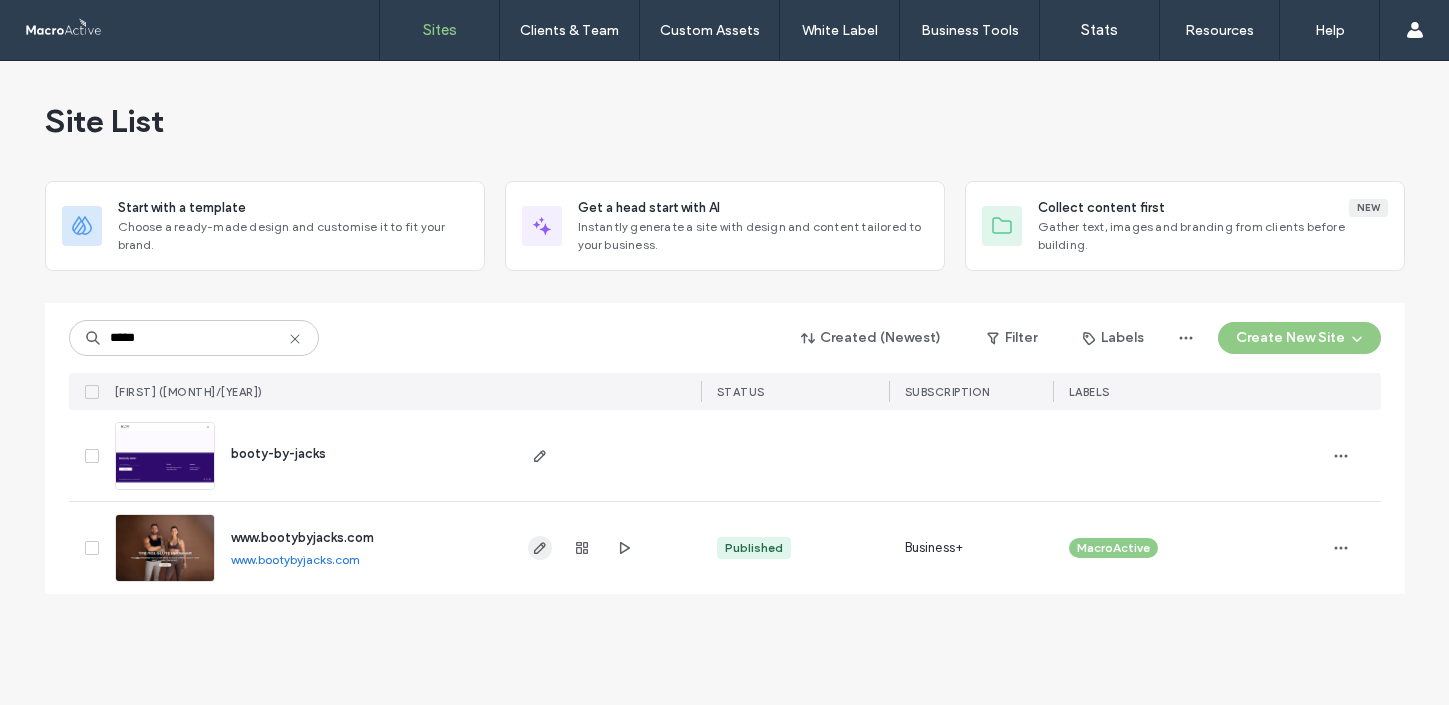 click 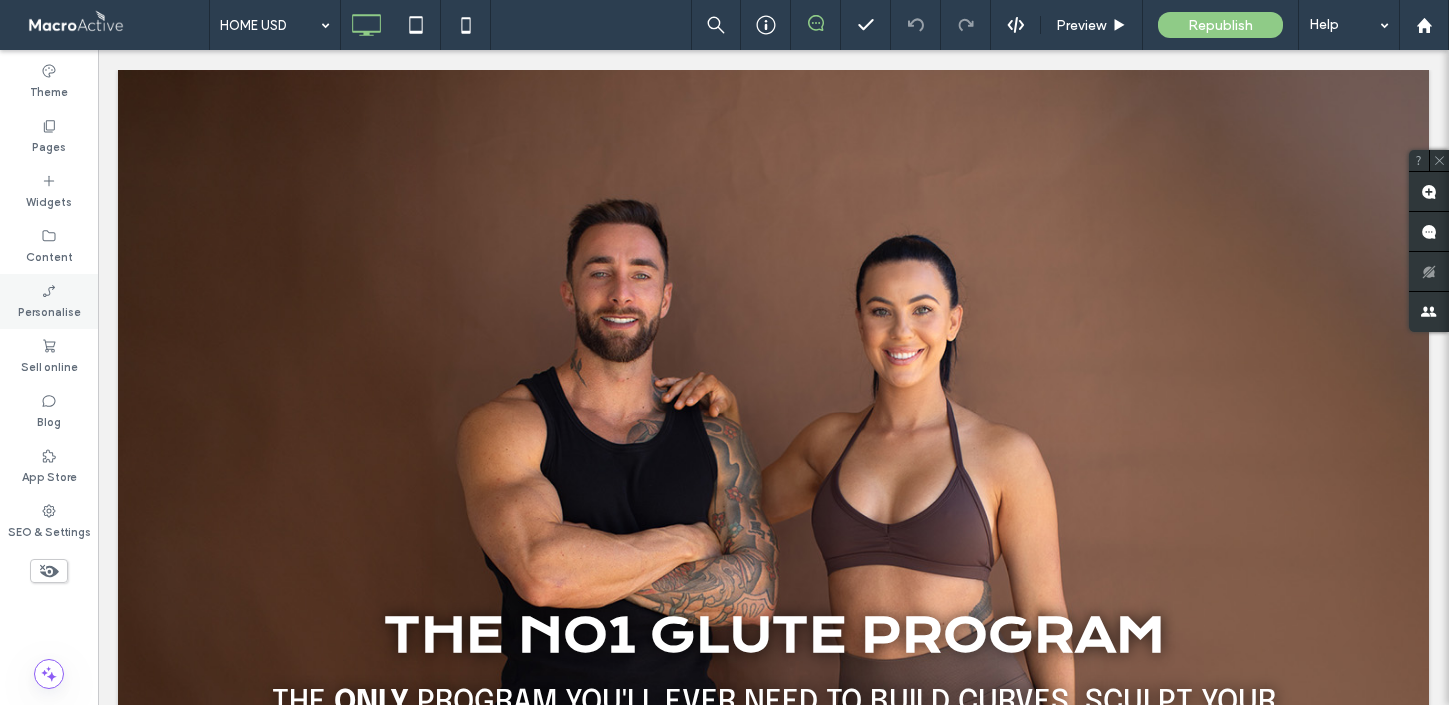 scroll, scrollTop: 477, scrollLeft: 0, axis: vertical 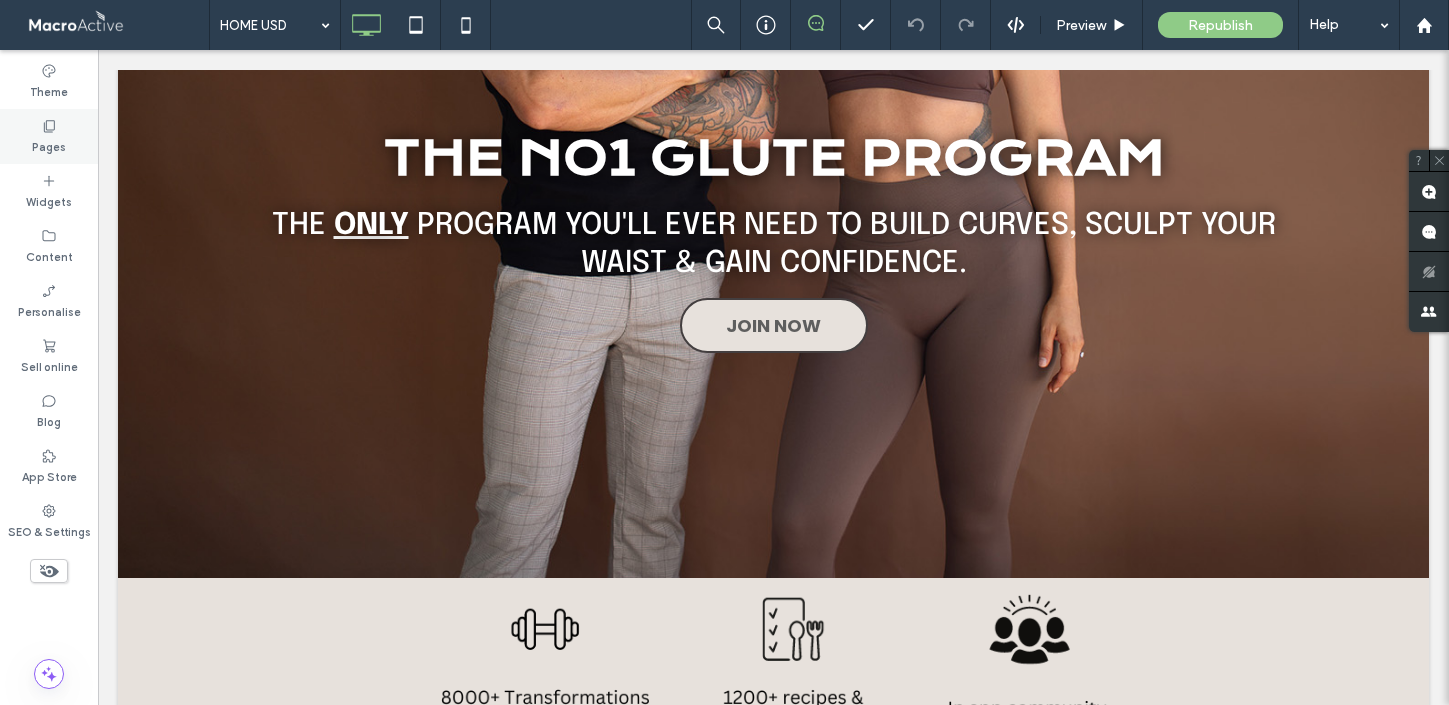 click on "Pages" at bounding box center (49, 136) 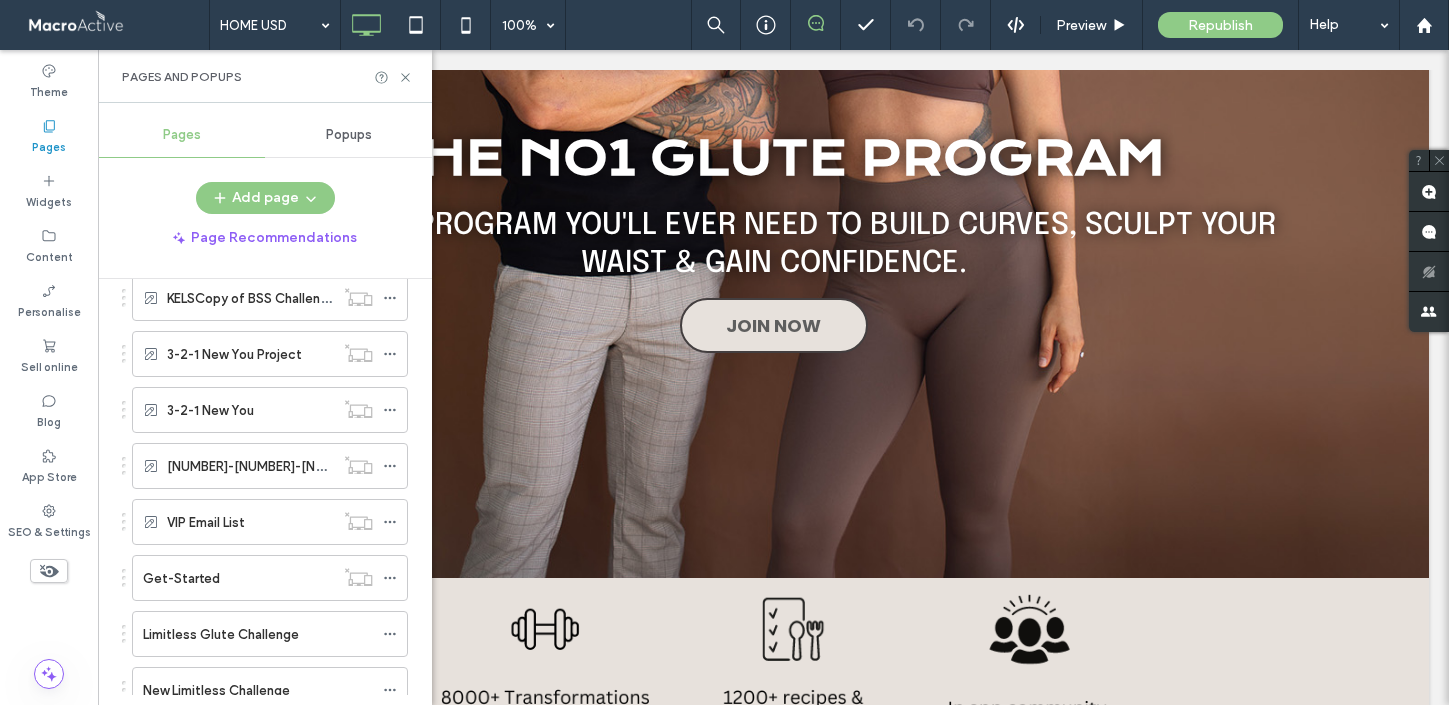 scroll, scrollTop: 2686, scrollLeft: 0, axis: vertical 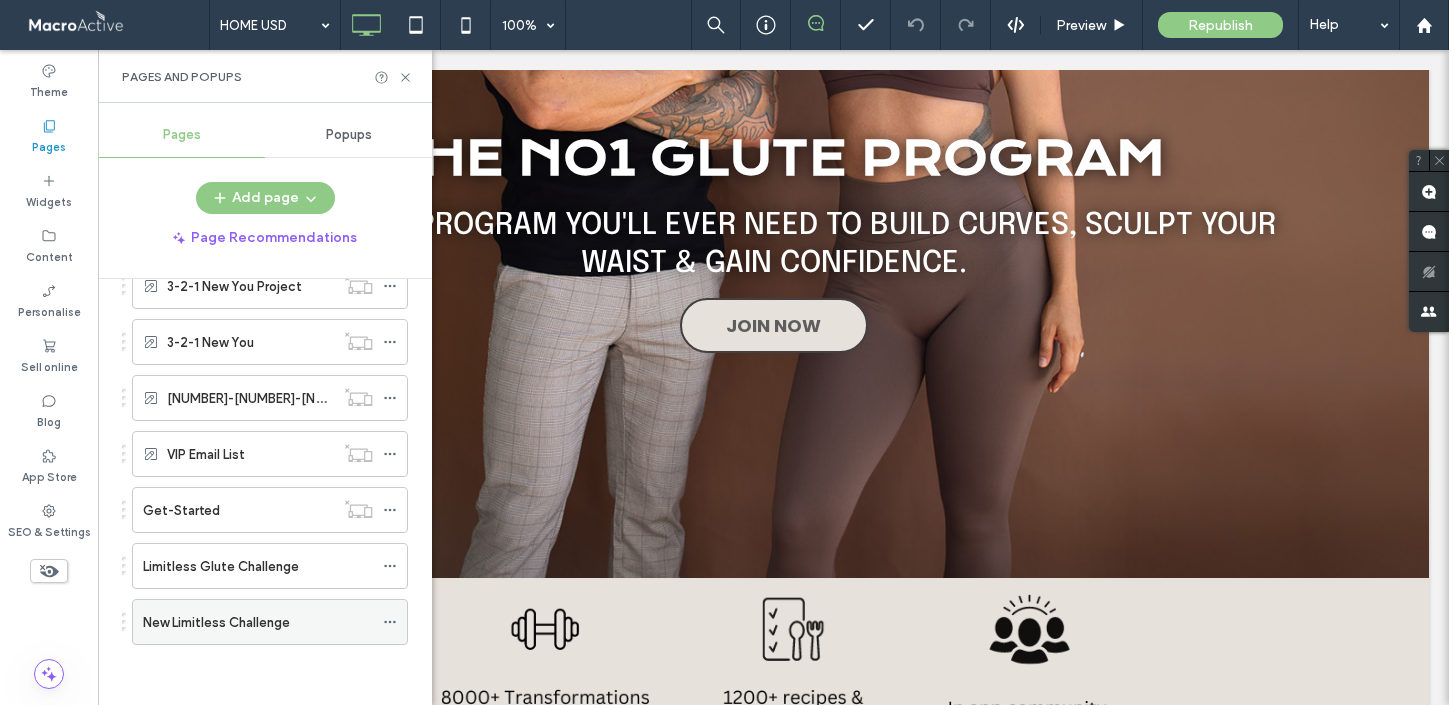 click on "New Limitless Challenge" at bounding box center (258, 622) 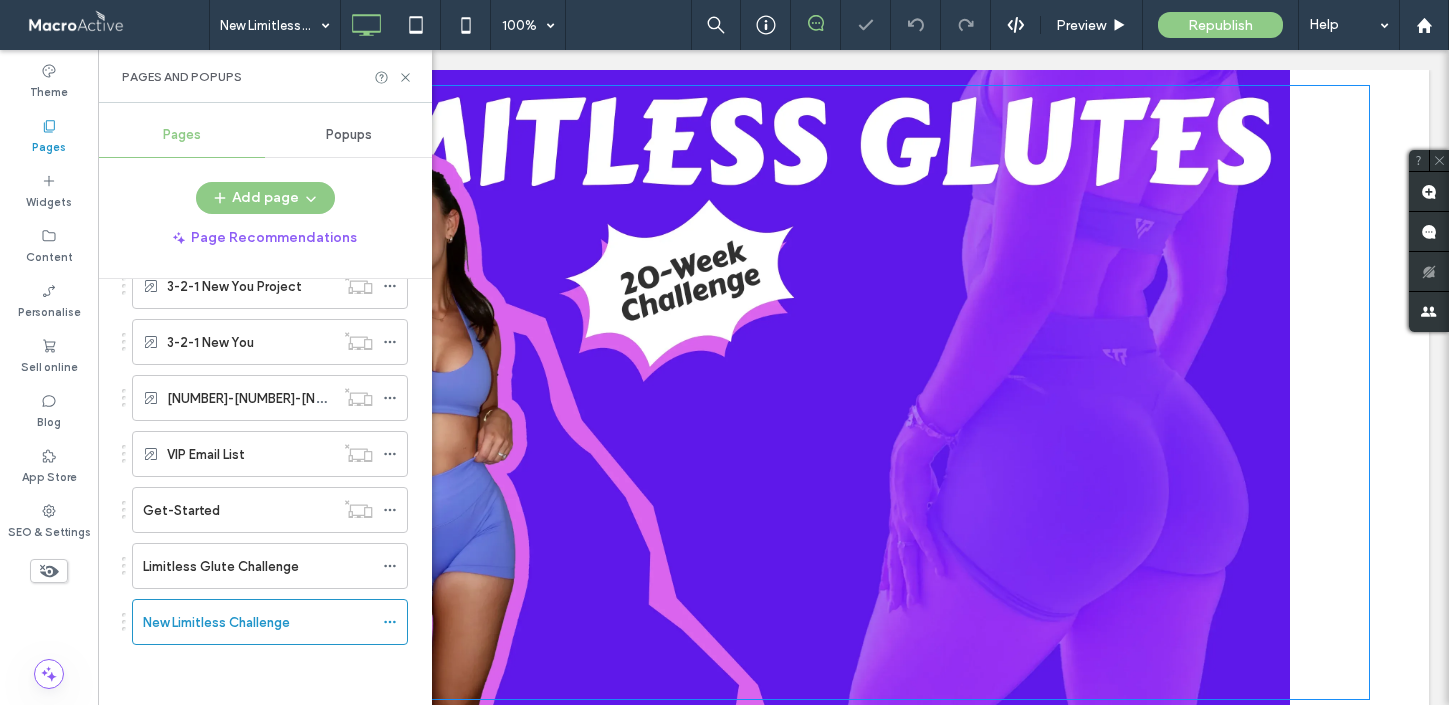 scroll, scrollTop: 0, scrollLeft: 0, axis: both 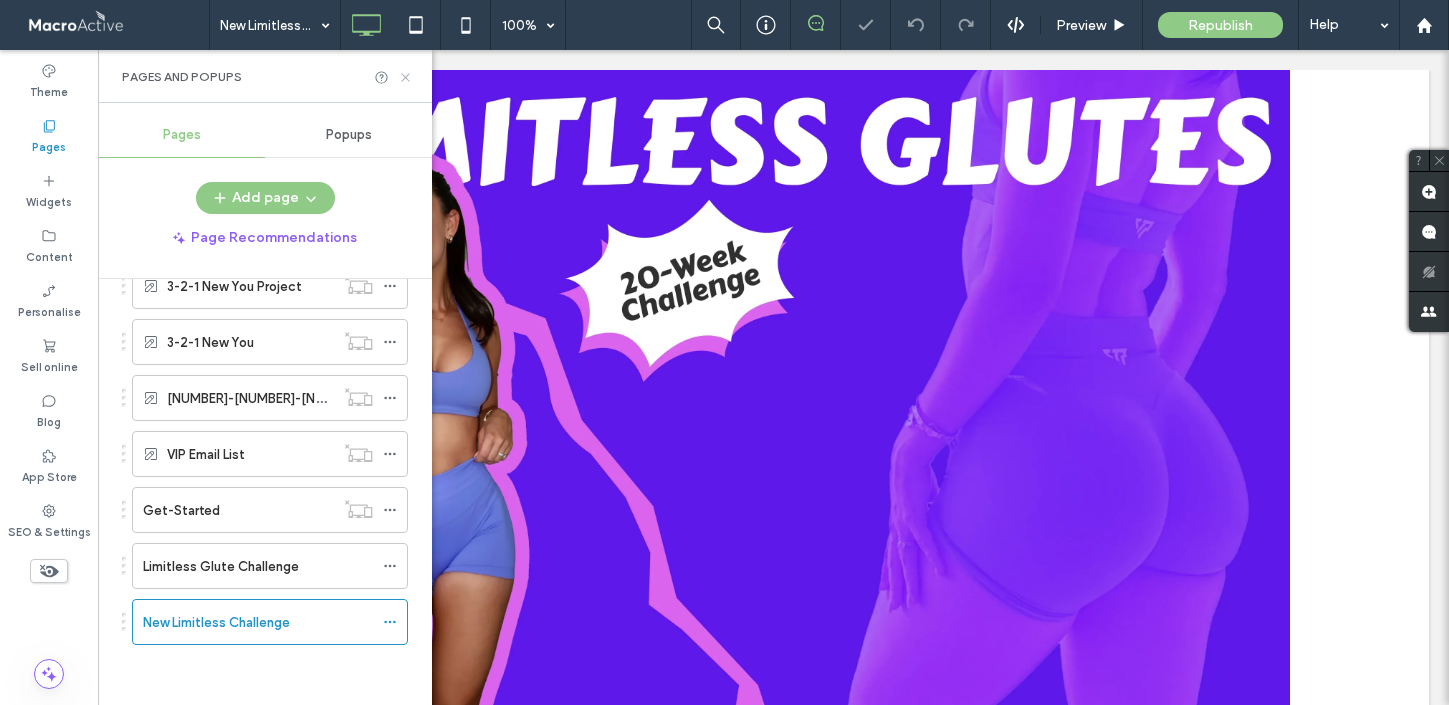 click 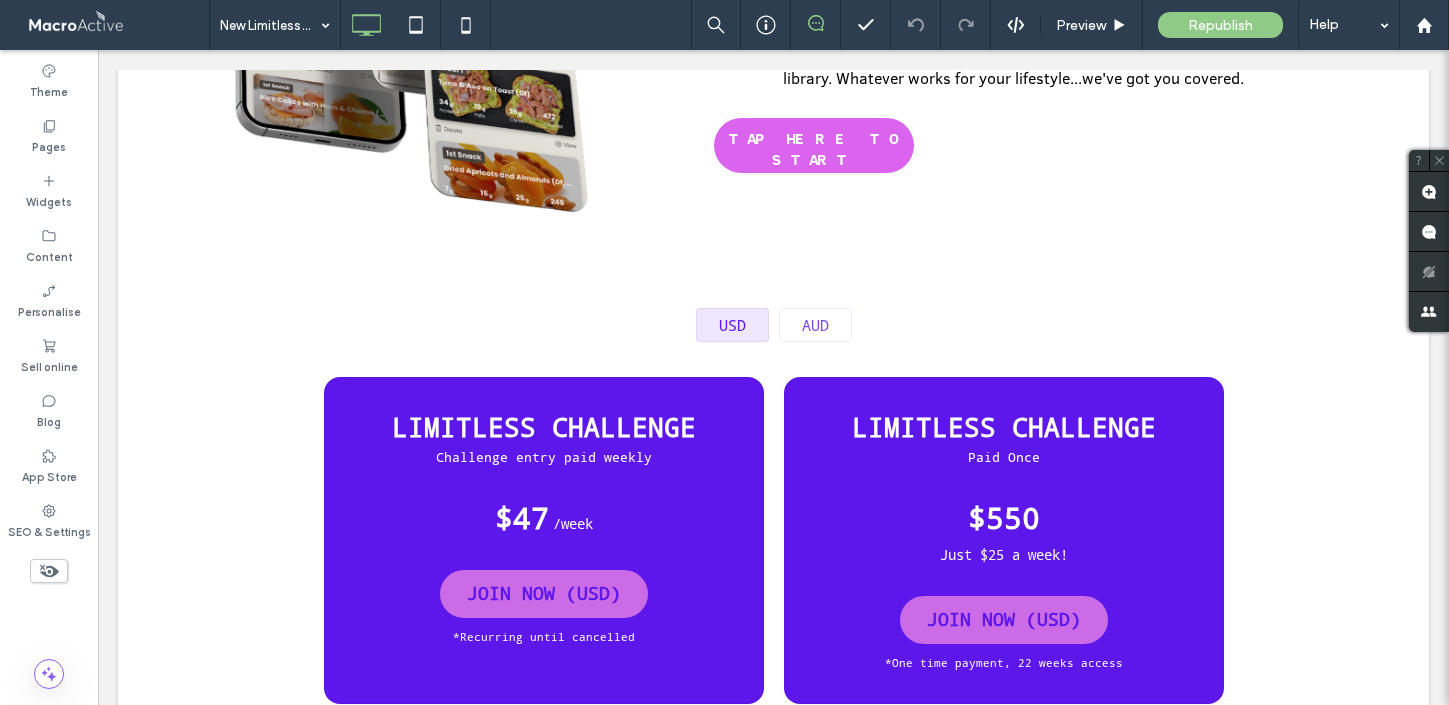 scroll, scrollTop: 2884, scrollLeft: 0, axis: vertical 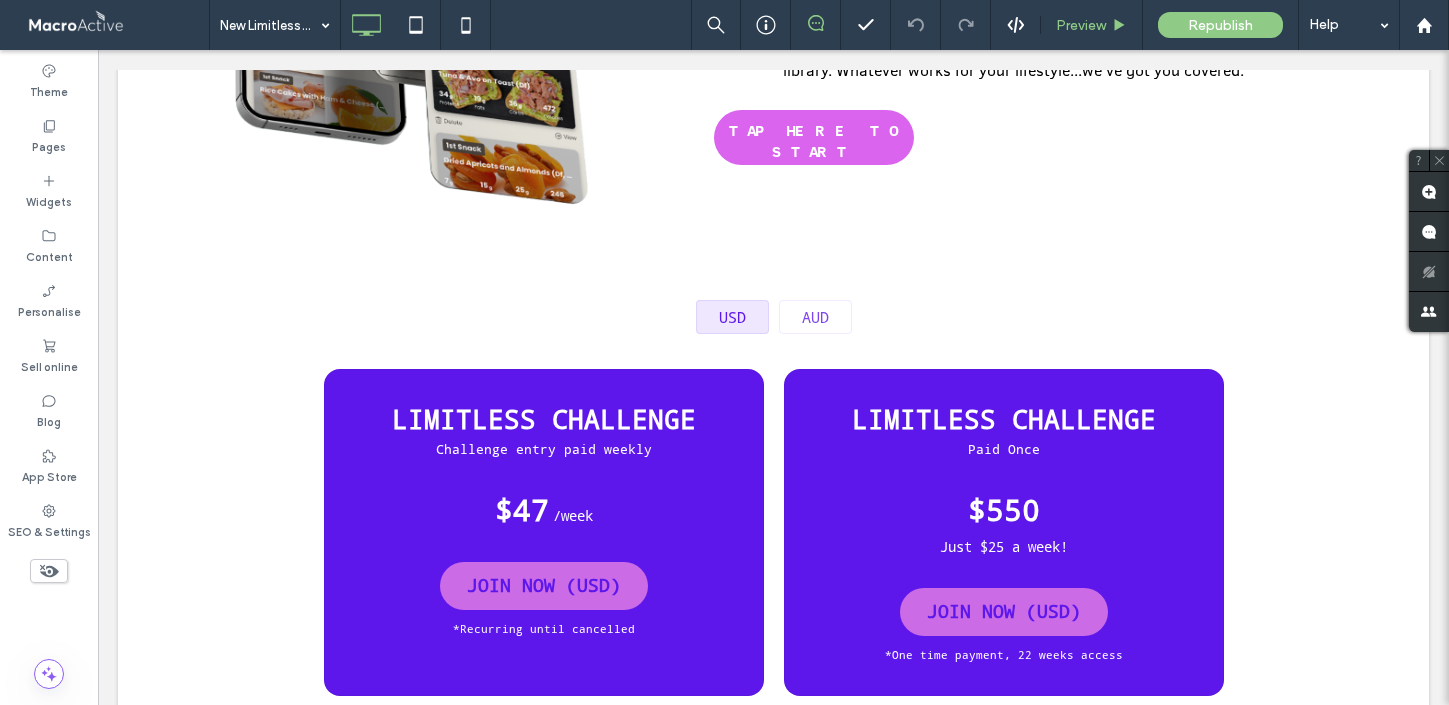click on "Preview" at bounding box center [1081, 25] 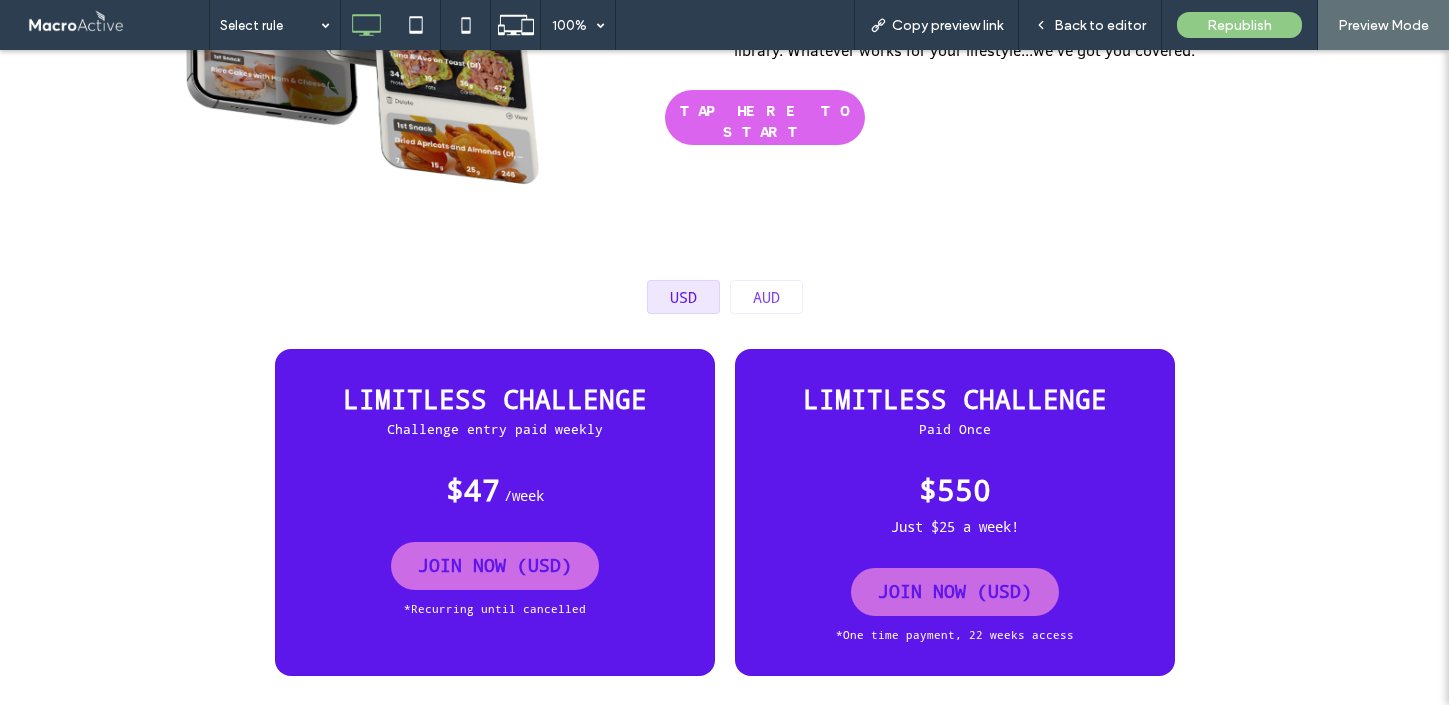 click on "JOIN NOW (USD)" at bounding box center [955, 592] 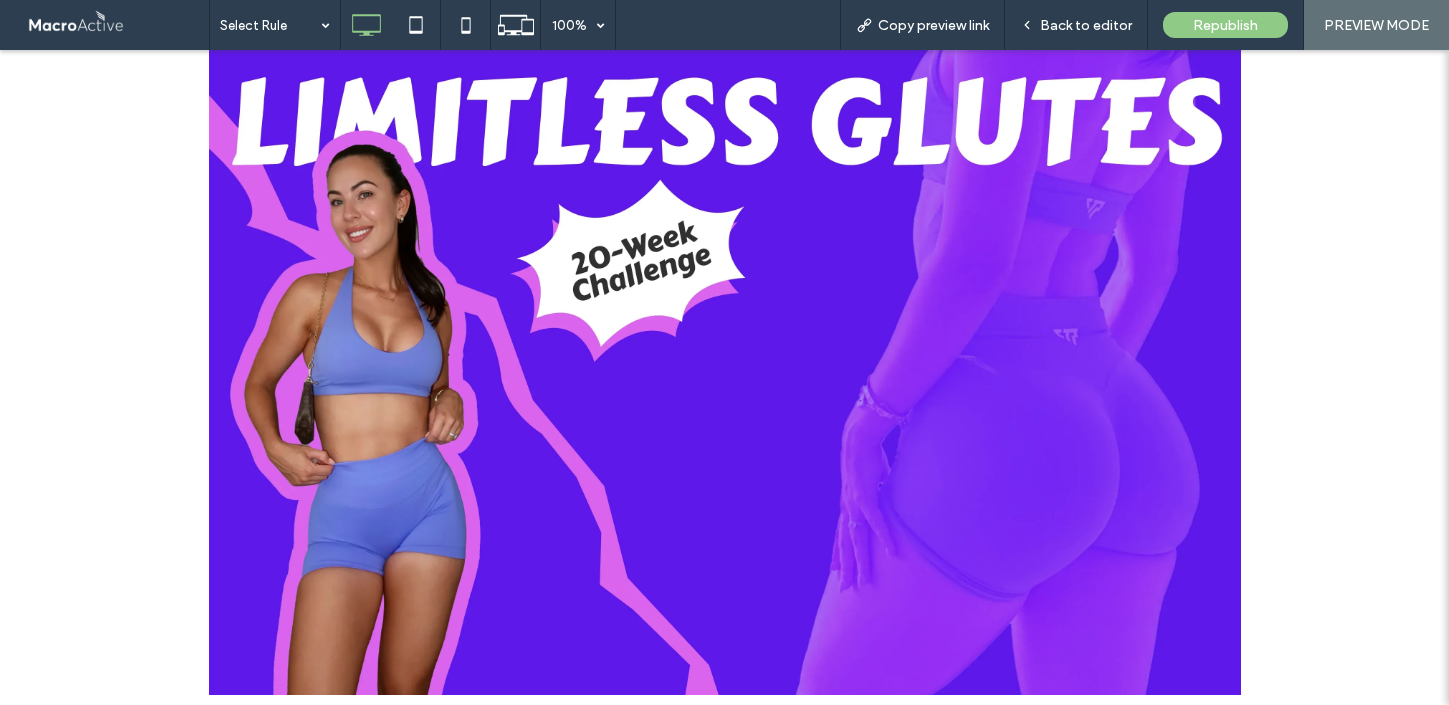 scroll, scrollTop: 2838, scrollLeft: 0, axis: vertical 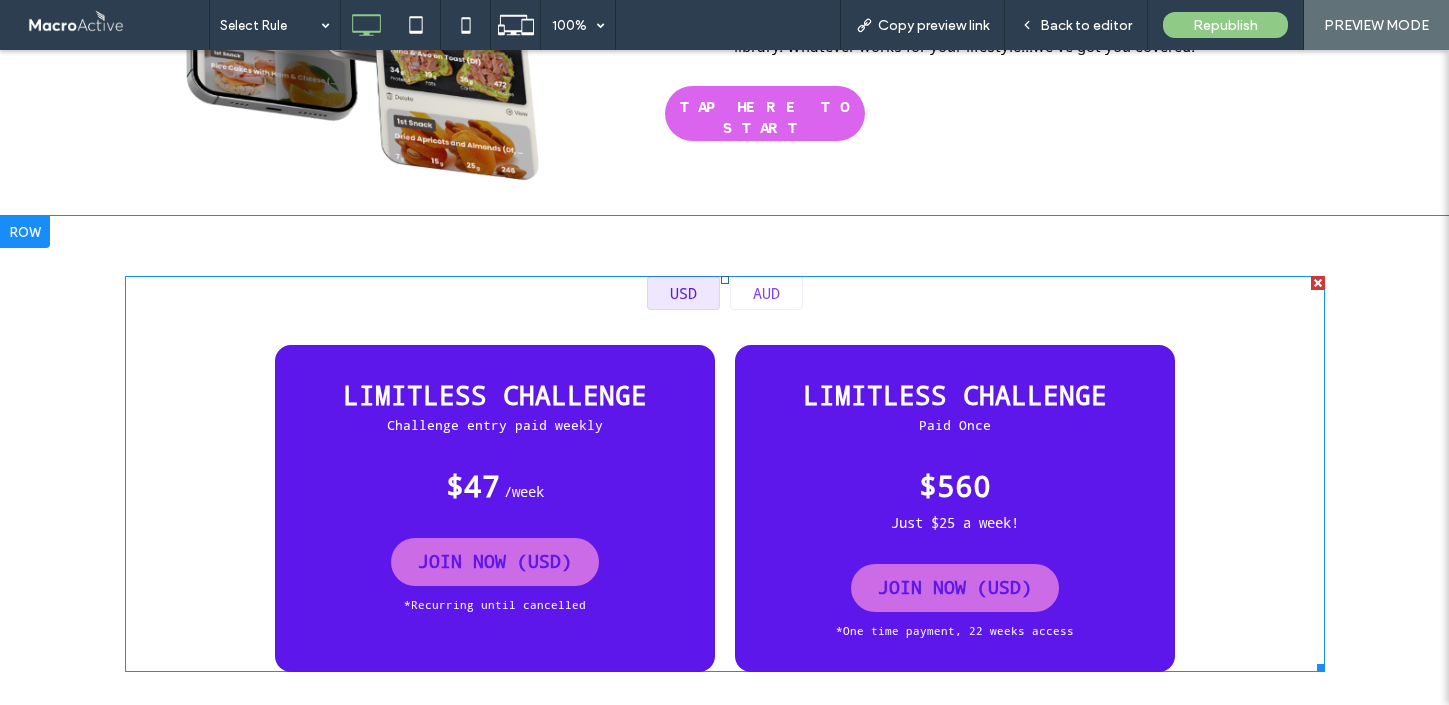 click at bounding box center (725, 474) 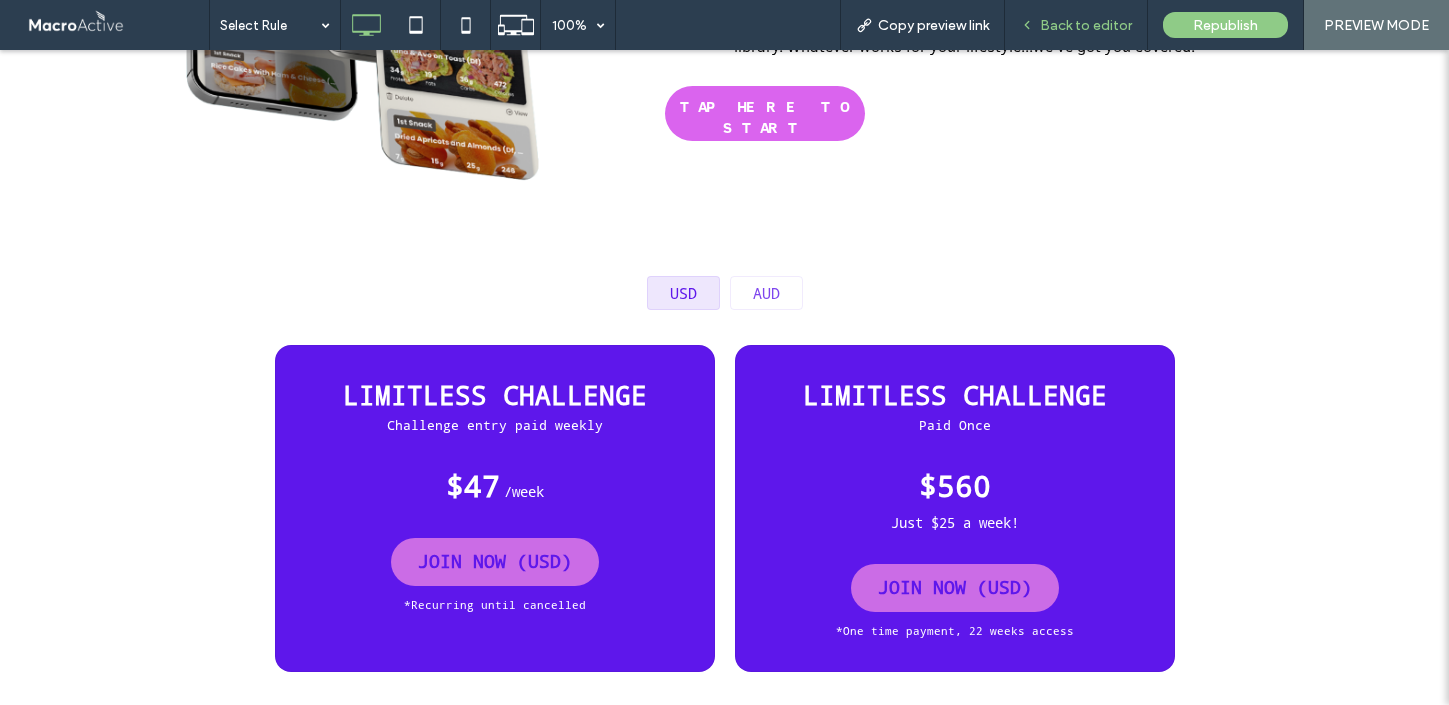 click on "Back to editor" at bounding box center (1076, 25) 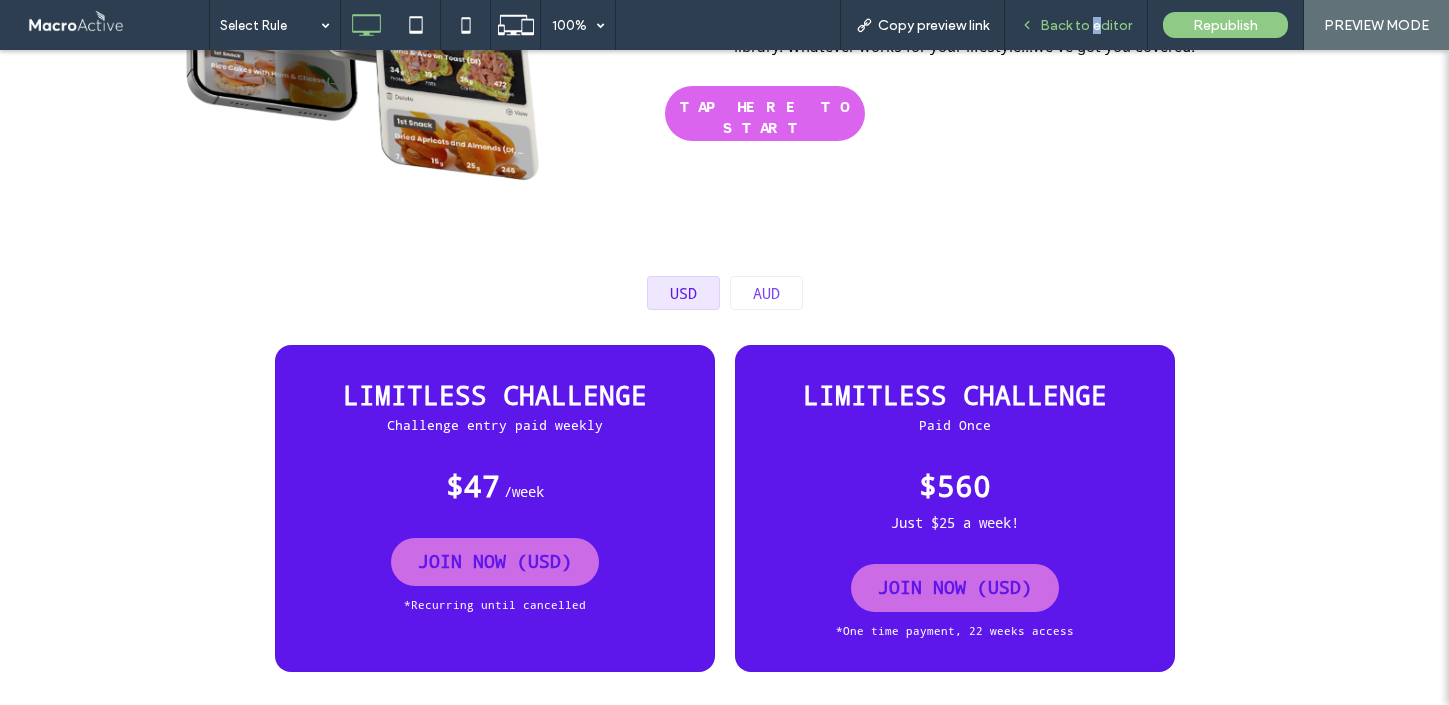click on "Back to editor" at bounding box center (1086, 25) 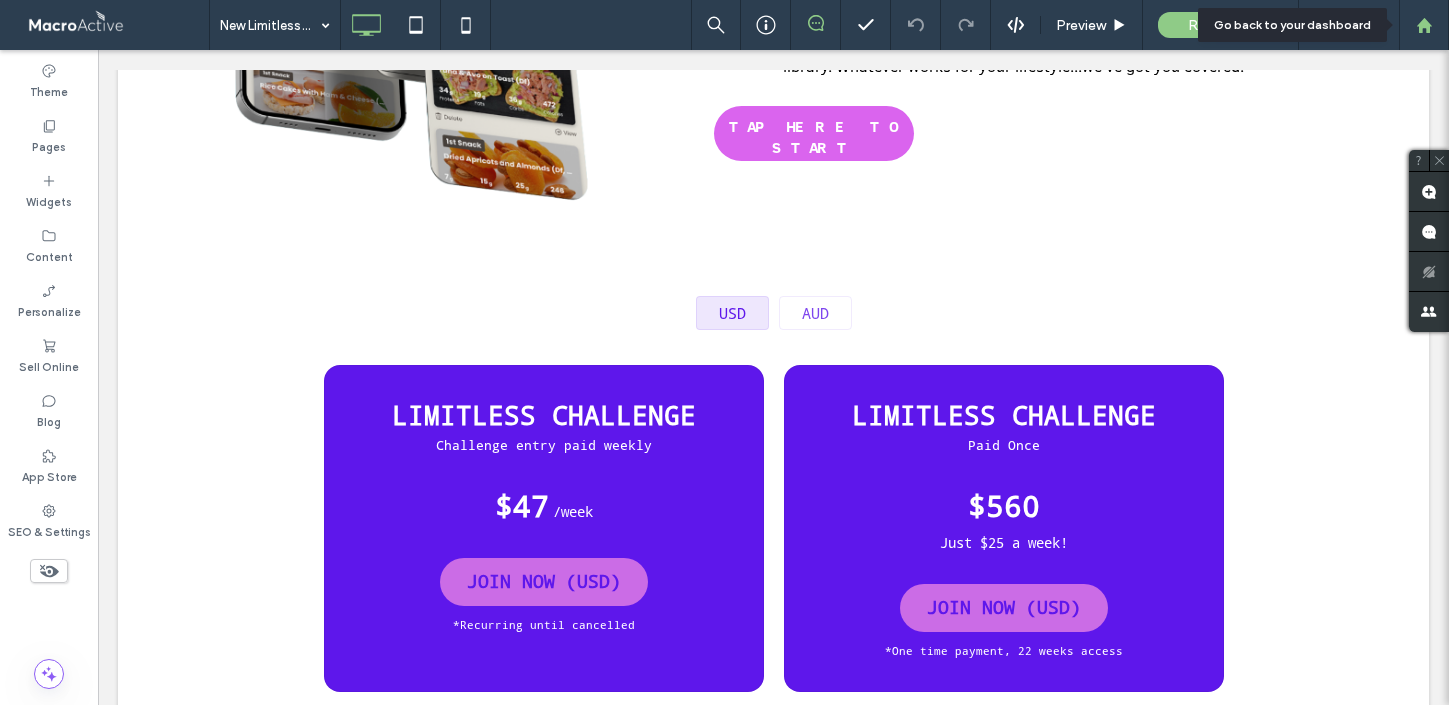 click 